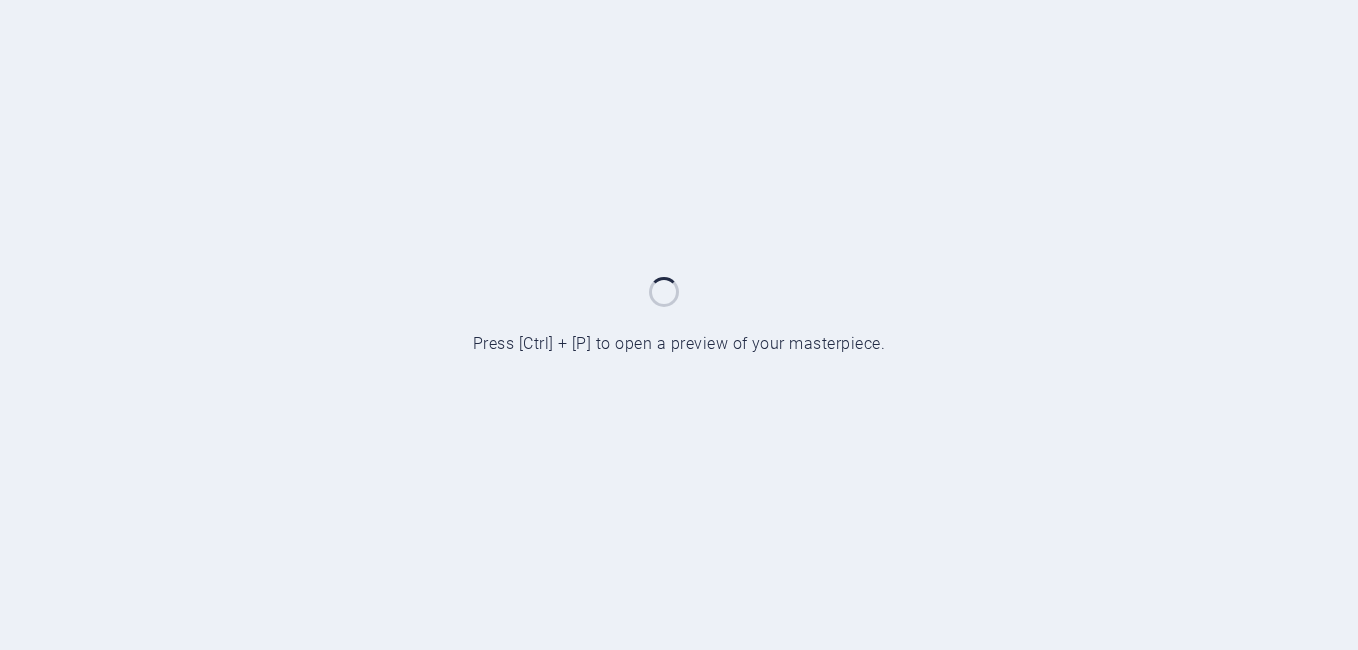 scroll, scrollTop: 0, scrollLeft: 0, axis: both 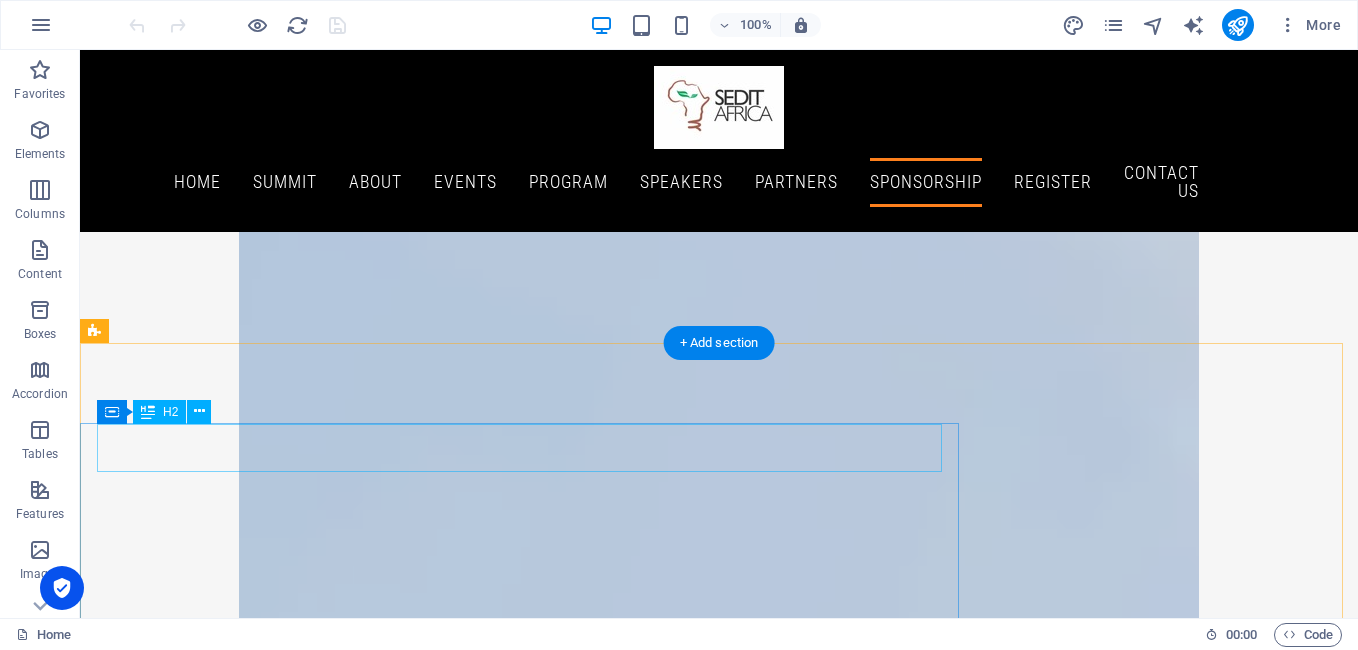 click on "Register Now" at bounding box center (719, 15008) 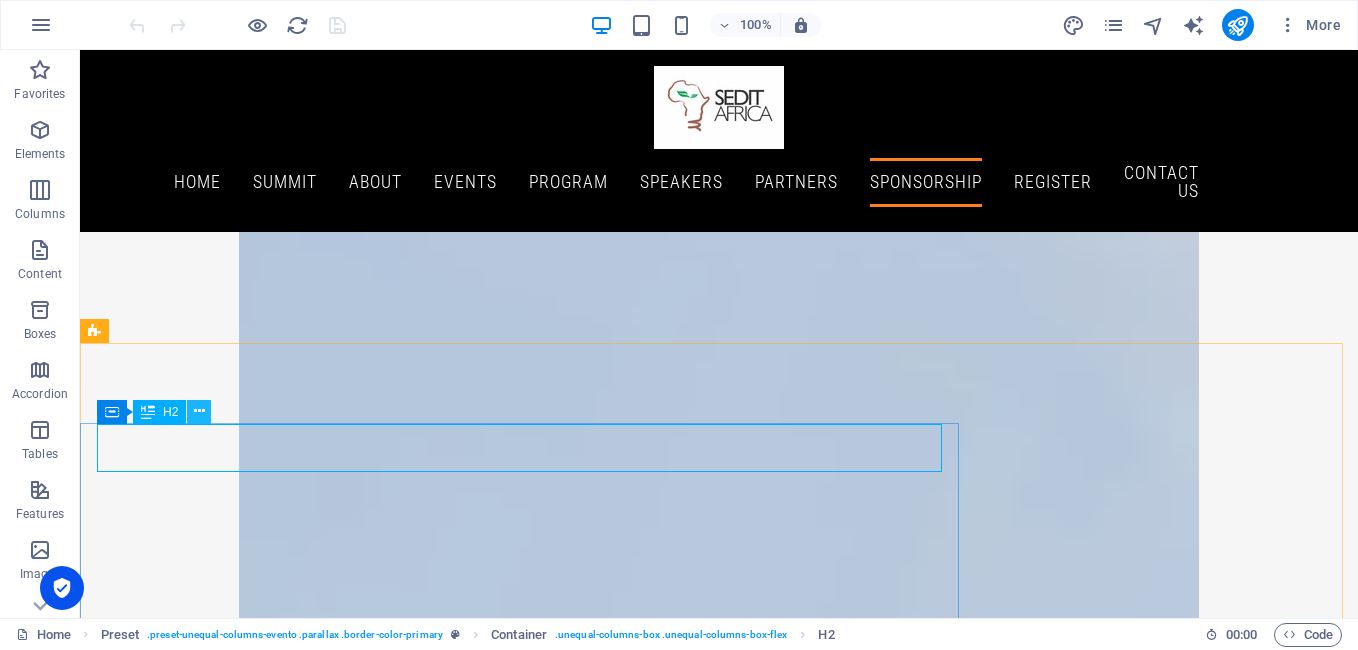 click at bounding box center (199, 411) 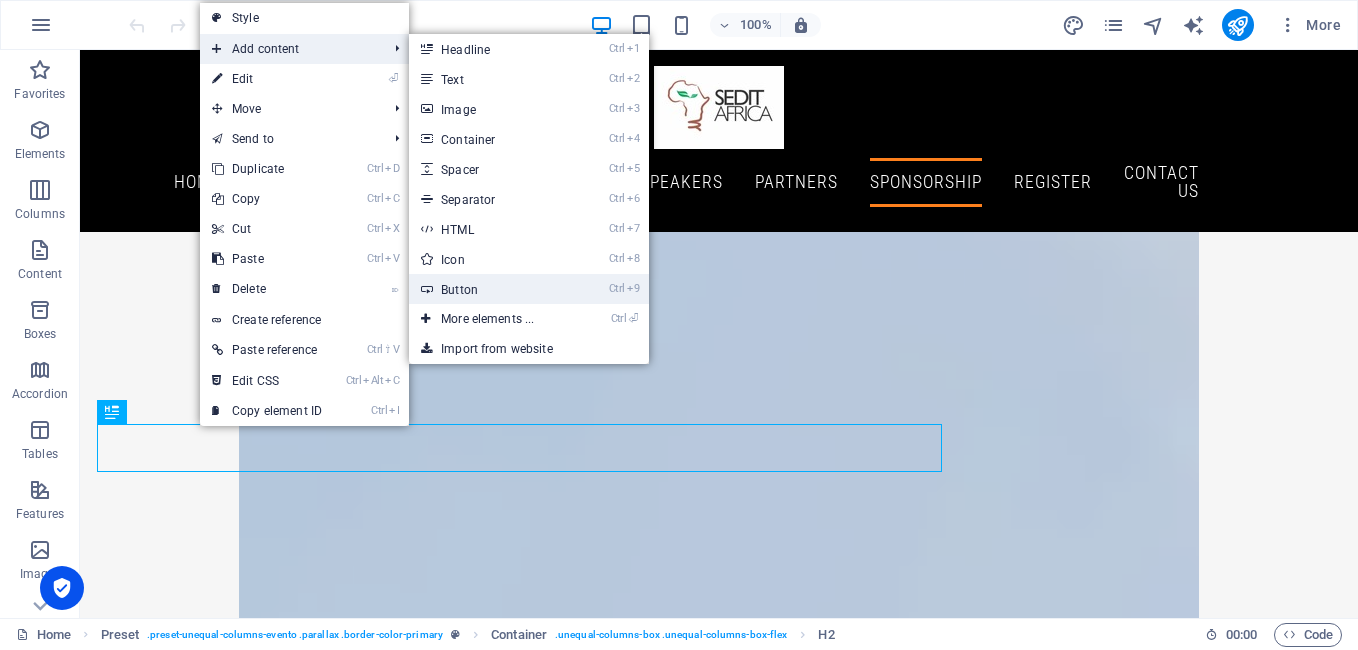 click on "Ctrl 9  Button" at bounding box center [491, 289] 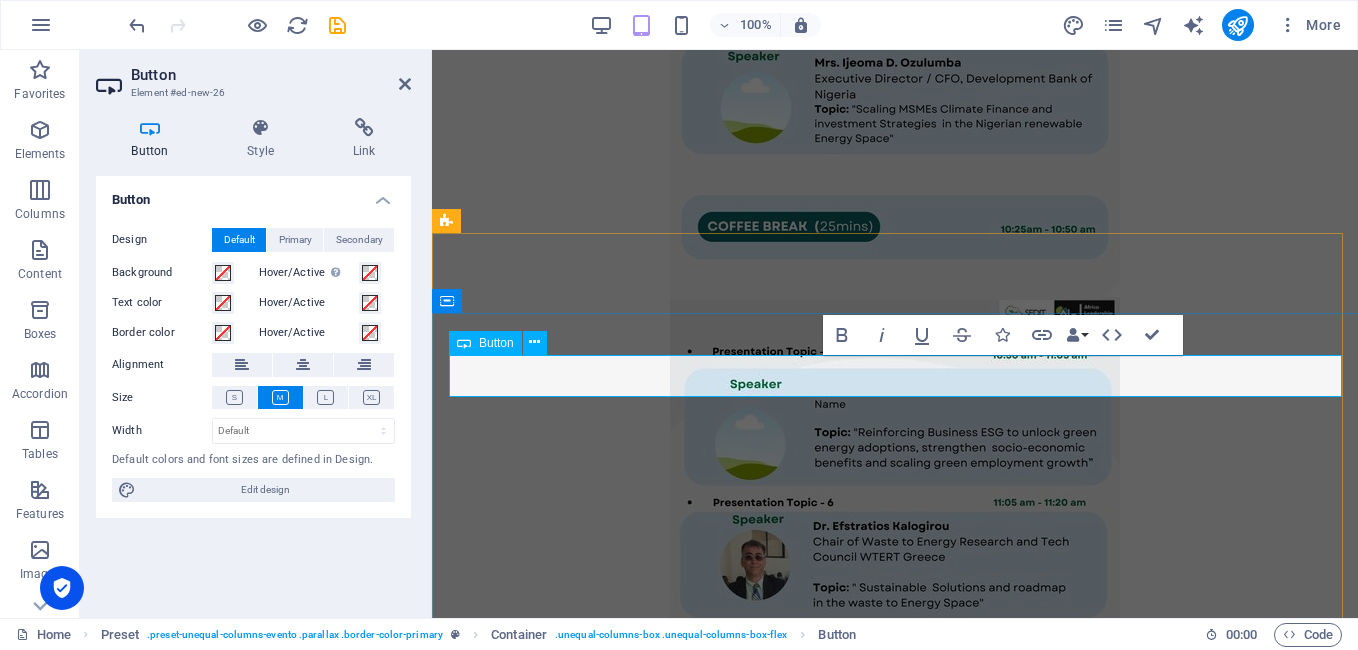 scroll, scrollTop: 20739, scrollLeft: 0, axis: vertical 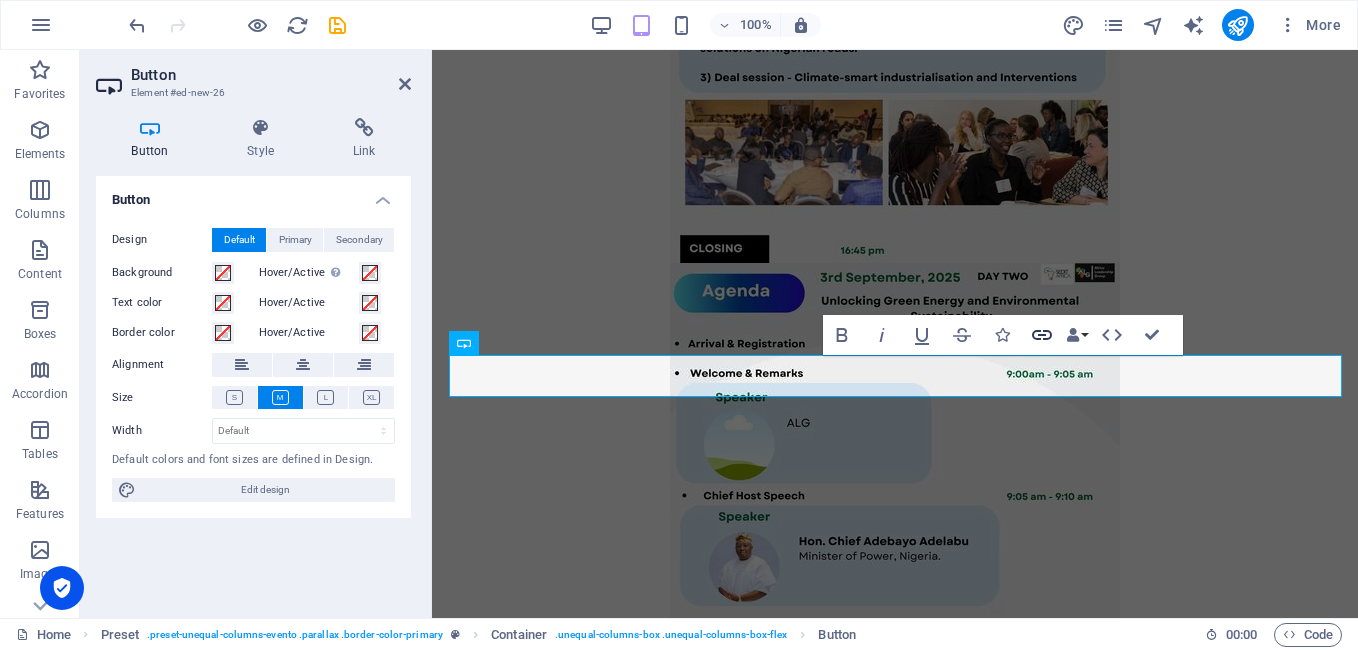 click 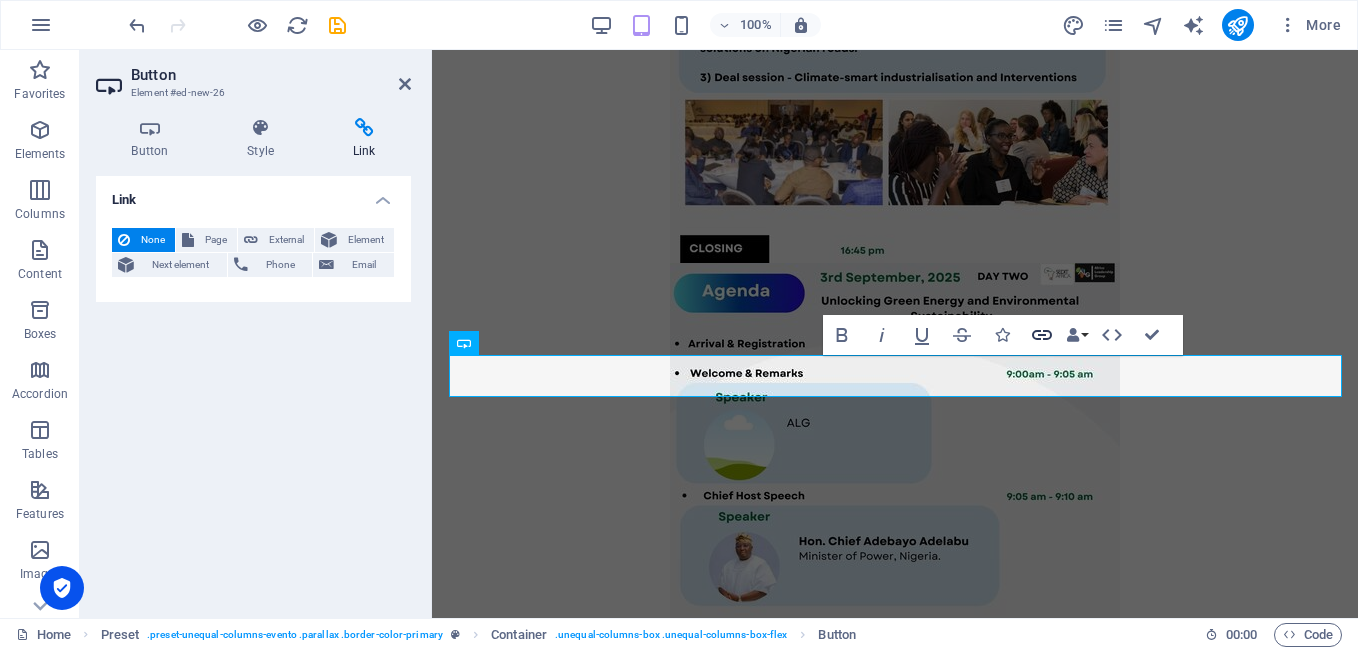 click 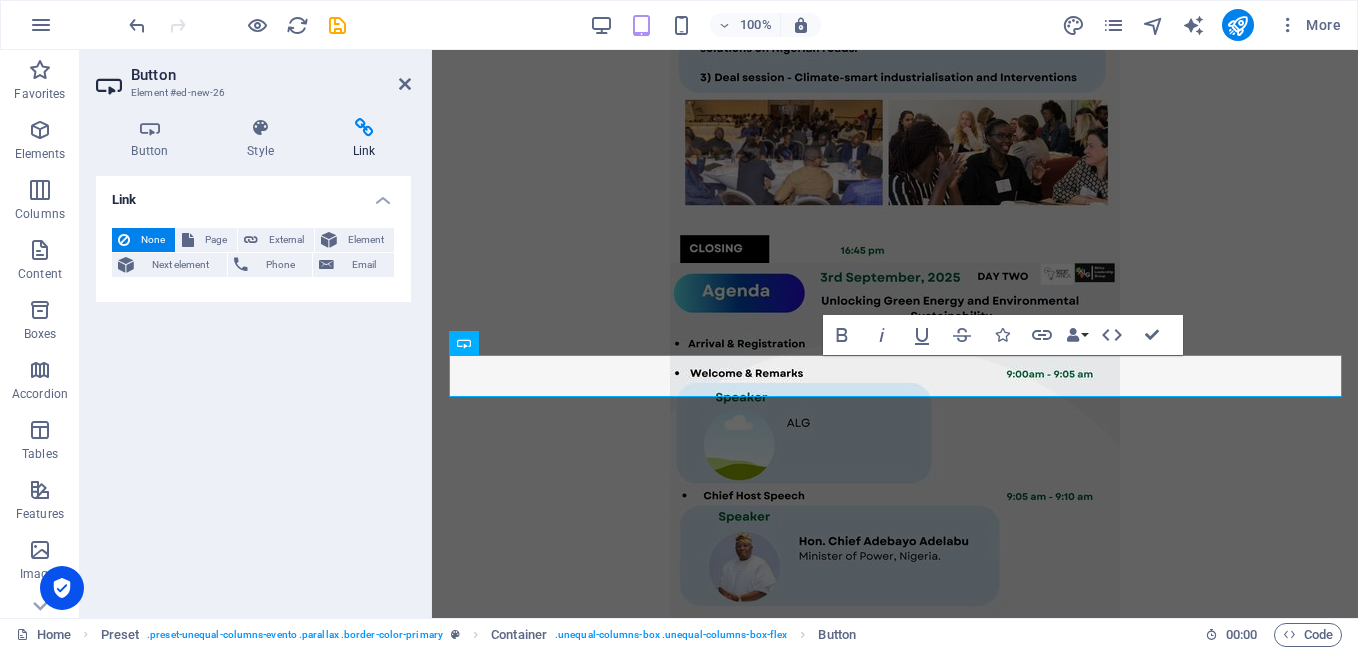 click at bounding box center (364, 128) 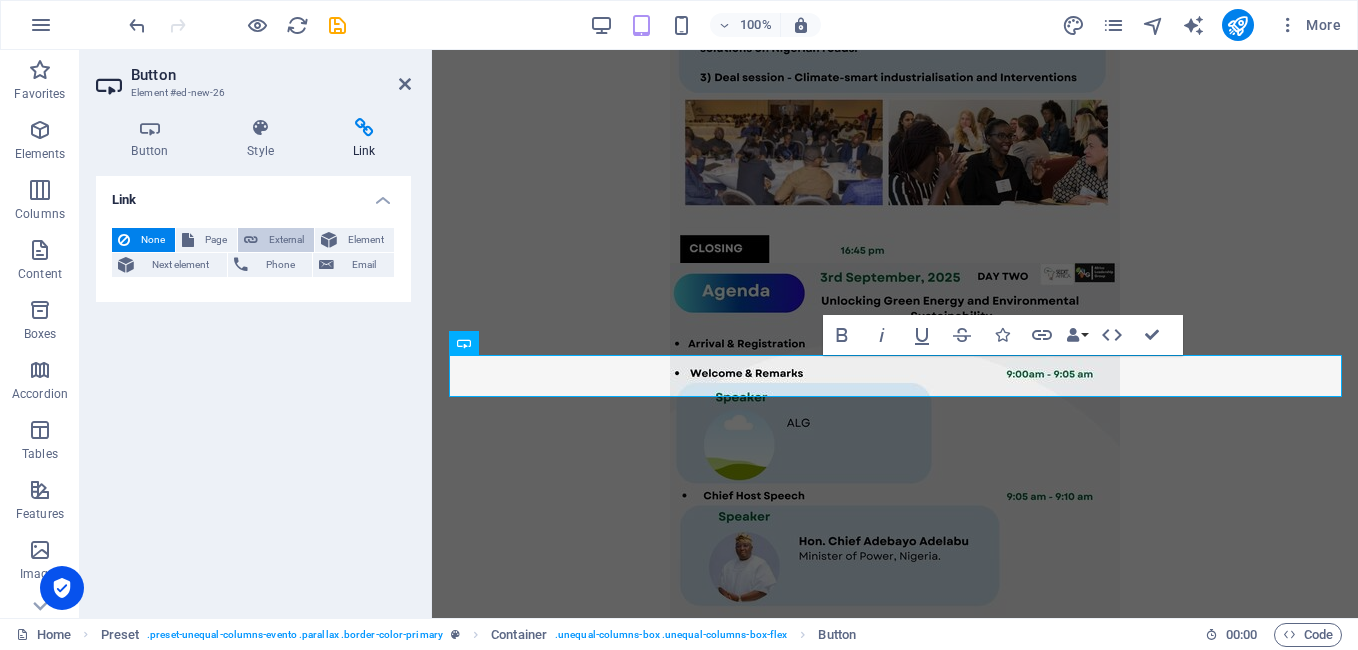 click on "External" at bounding box center (286, 240) 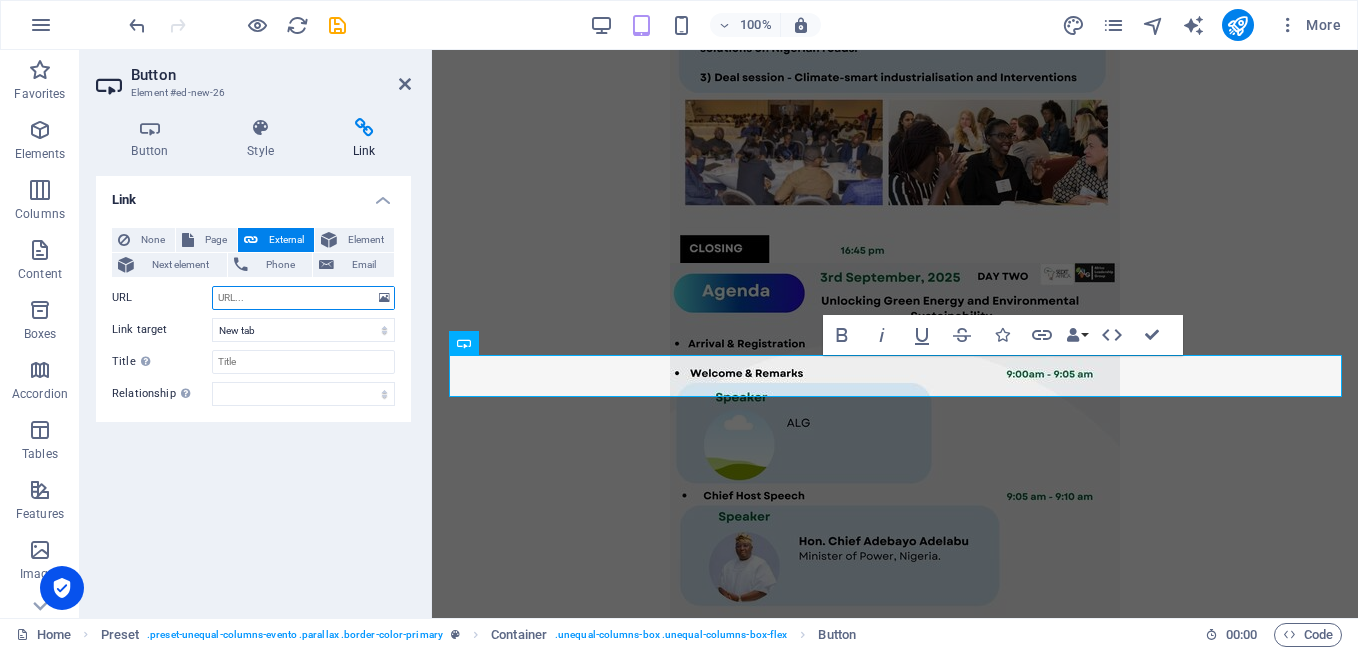 click on "URL" at bounding box center (303, 298) 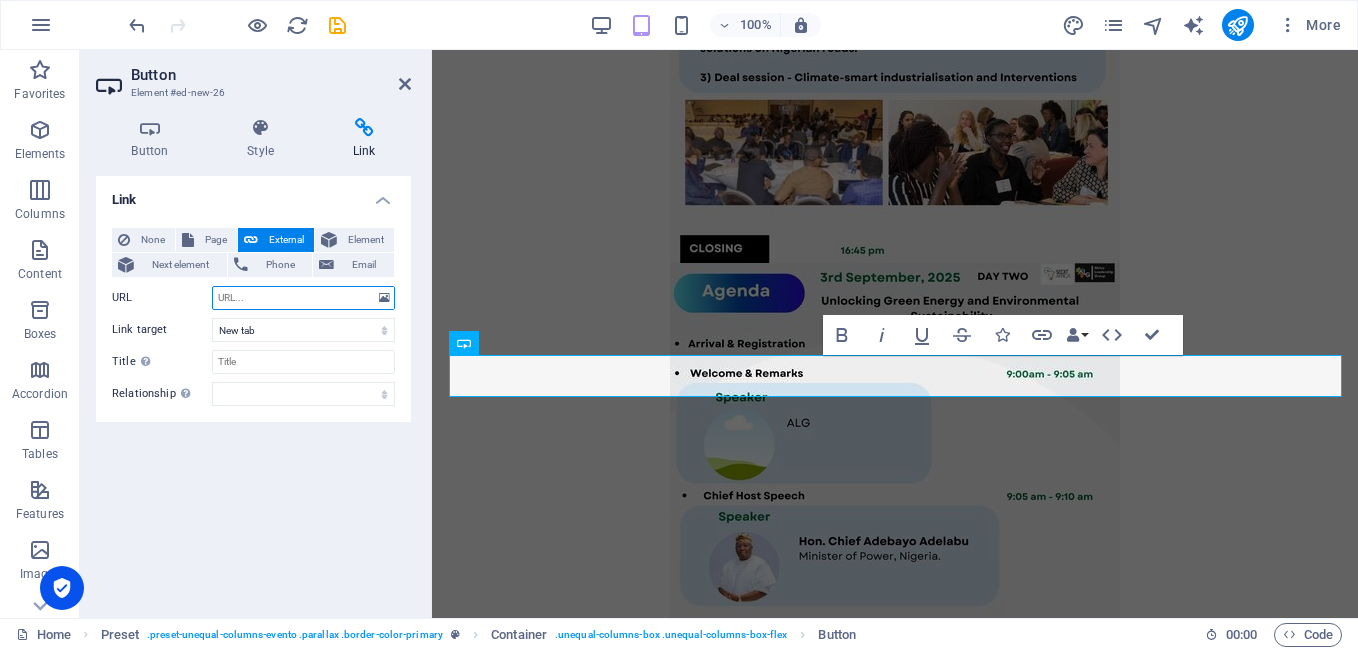 paste on "[URL][DOMAIN_NAME]" 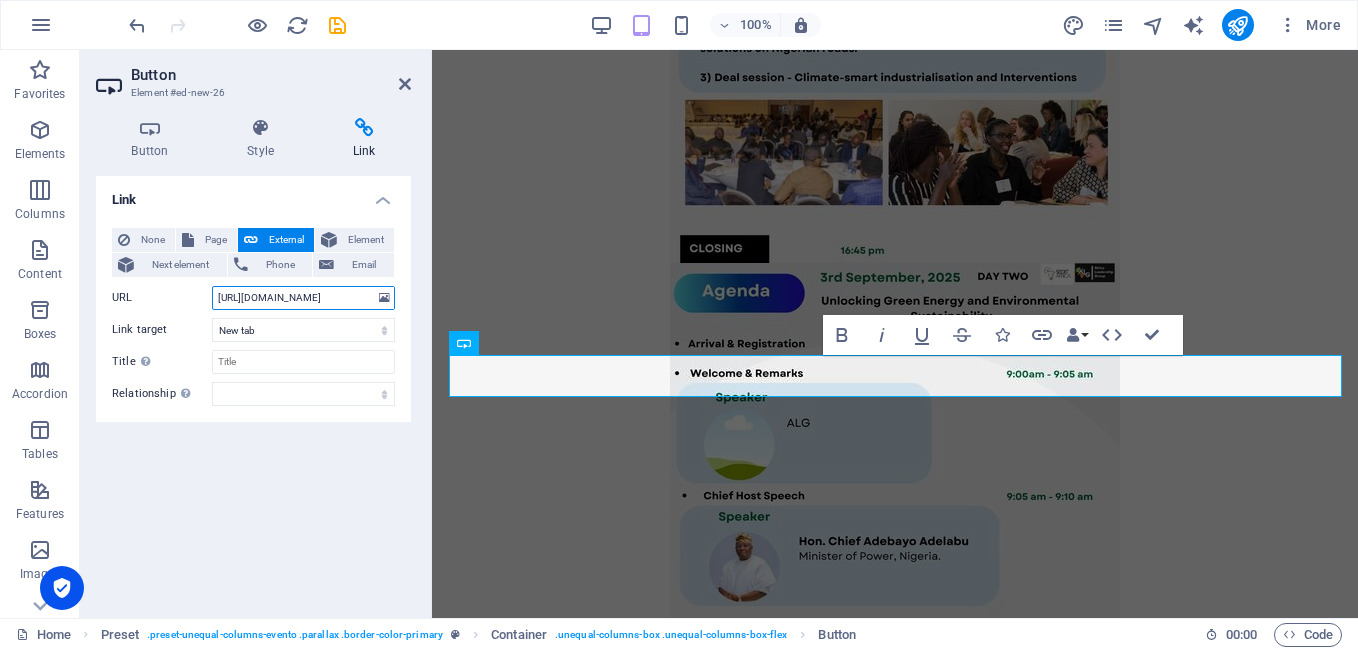 scroll, scrollTop: 0, scrollLeft: 18, axis: horizontal 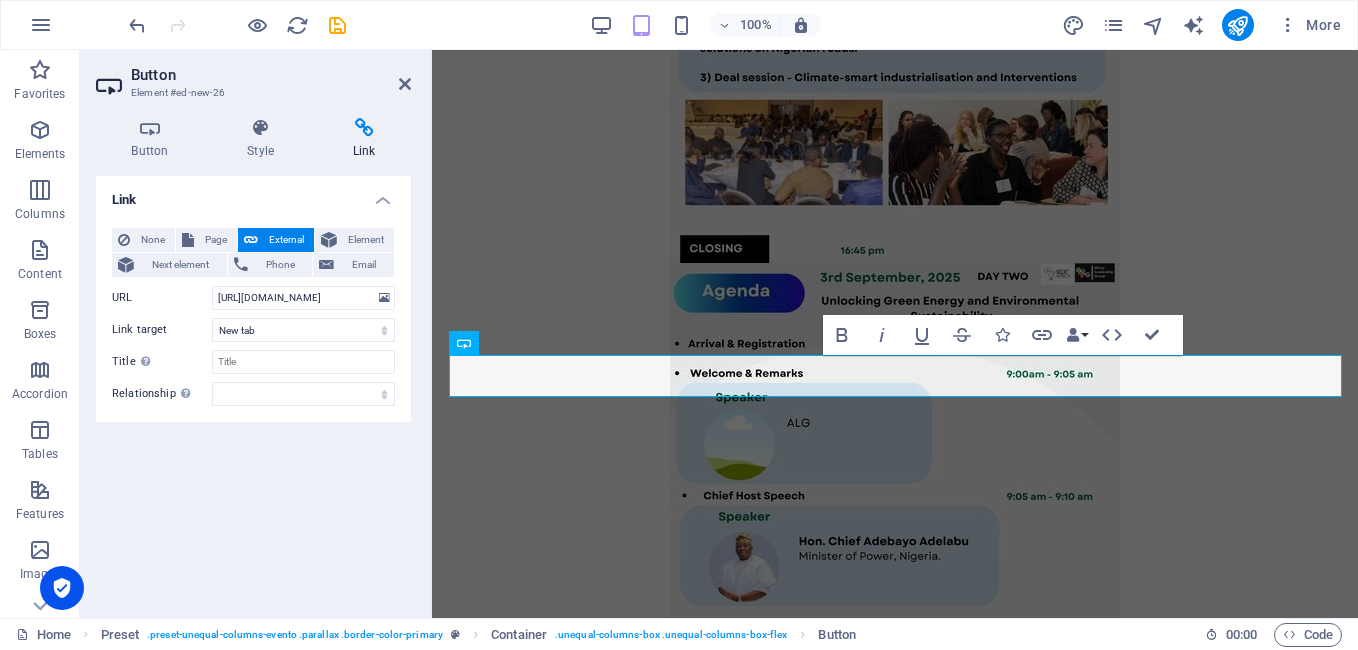 click on "Link None Page External Element Next element Phone Email Page Home Partnership Speakers Sponsors Register SEDIT Page Privacy and Terms Home Subpage Legal Notice Privacy New page Element
URL [URL][DOMAIN_NAME] Phone Email Link target New tab Same tab Overlay Title Additional link description, should not be the same as the link text. The title is most often shown as a tooltip text when the mouse moves over the element. Leave empty if uncertain. Relationship Sets the  relationship of this link to the link target . For example, the value "nofollow" instructs search engines not to follow the link. Can be left empty. alternate author bookmark external help license next nofollow noreferrer noopener prev search tag" at bounding box center (253, 389) 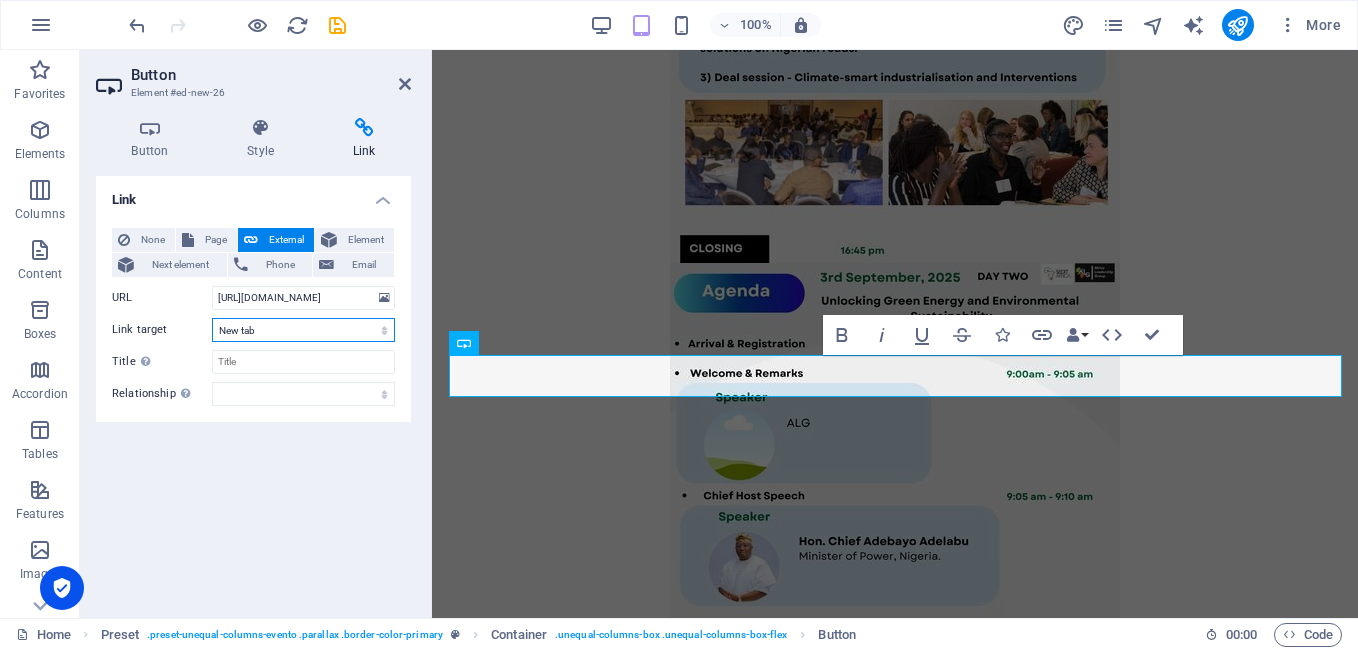 click on "New tab Same tab Overlay" at bounding box center [303, 330] 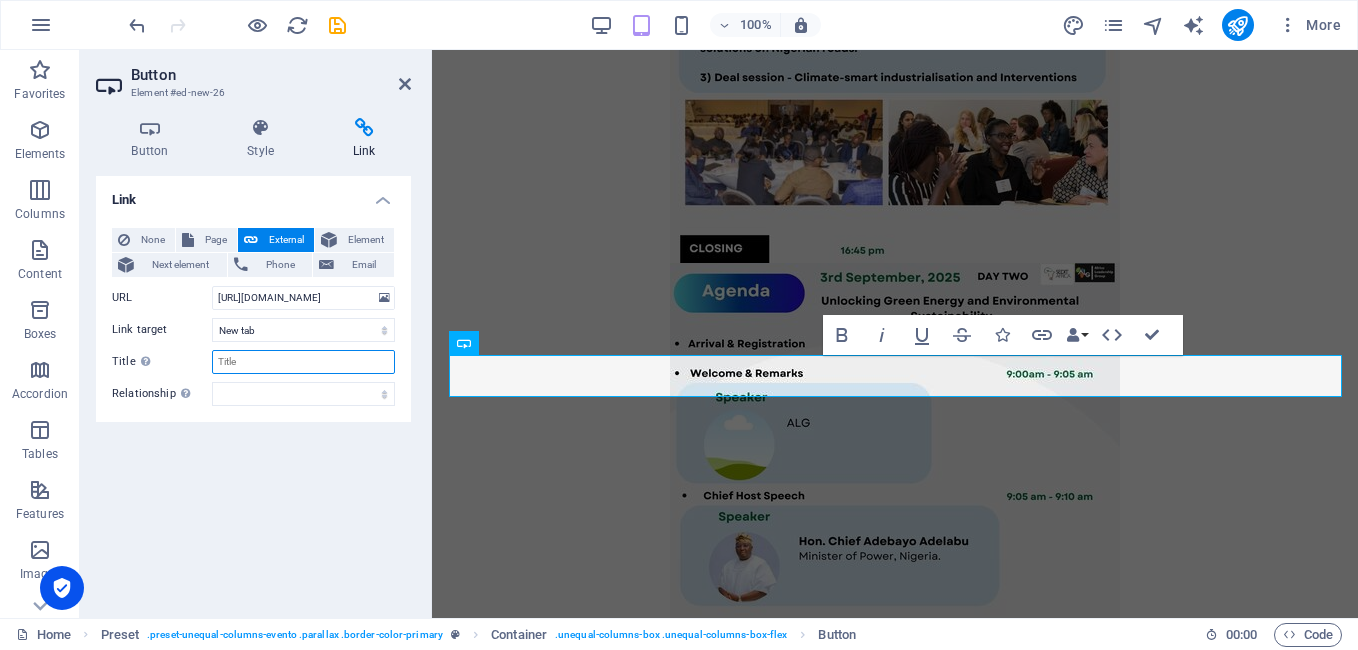 click on "Title Additional link description, should not be the same as the link text. The title is most often shown as a tooltip text when the mouse moves over the element. Leave empty if uncertain." at bounding box center (303, 362) 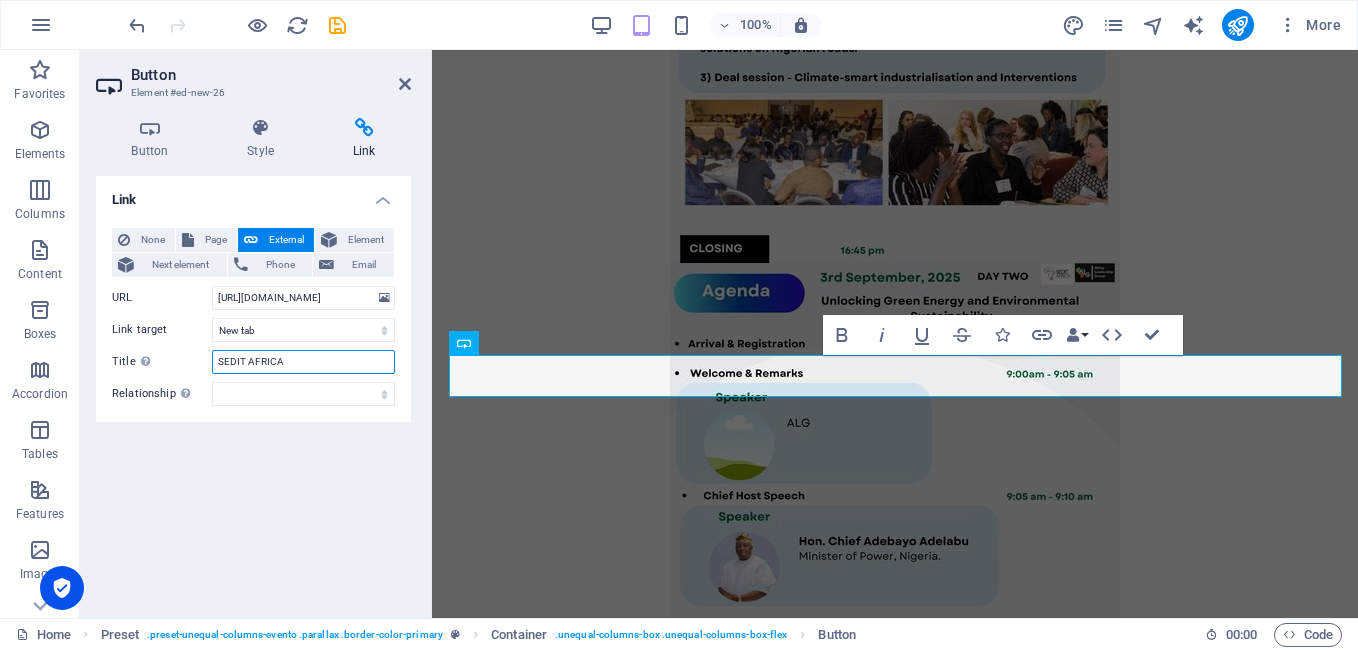 type on "SEDIT AFRICA" 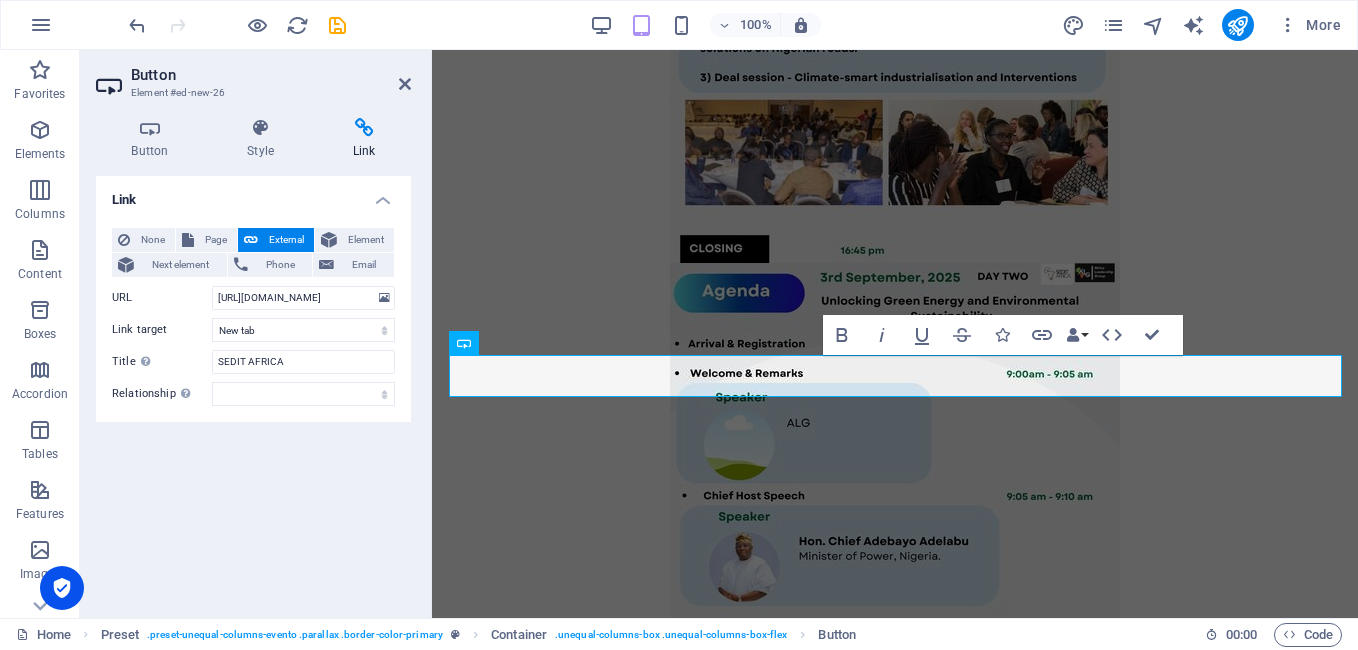 click on "Link None Page External Element Next element Phone Email Page Home Partnership Speakers Sponsors Register SEDIT Page Privacy and Terms Home Subpage Legal Notice Privacy New page Element
URL [URL][DOMAIN_NAME] Phone Email Link target New tab Same tab Overlay Title Additional link description, should not be the same as the link text. The title is most often shown as a tooltip text when the mouse moves over the element. Leave empty if uncertain. SEDIT AFRICA Relationship Sets the  relationship of this link to the link target . For example, the value "nofollow" instructs search engines not to follow the link. Can be left empty. alternate author bookmark external help license next nofollow noreferrer noopener prev search tag" at bounding box center [253, 389] 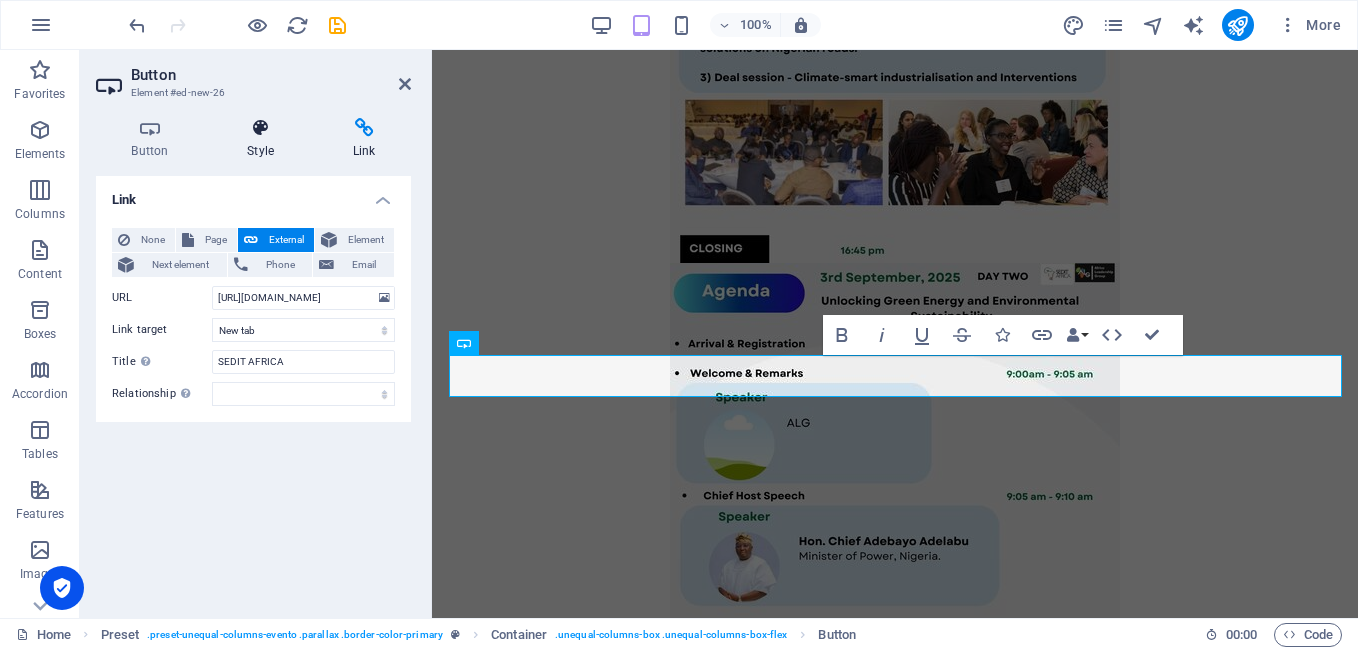 click on "Style" at bounding box center (265, 139) 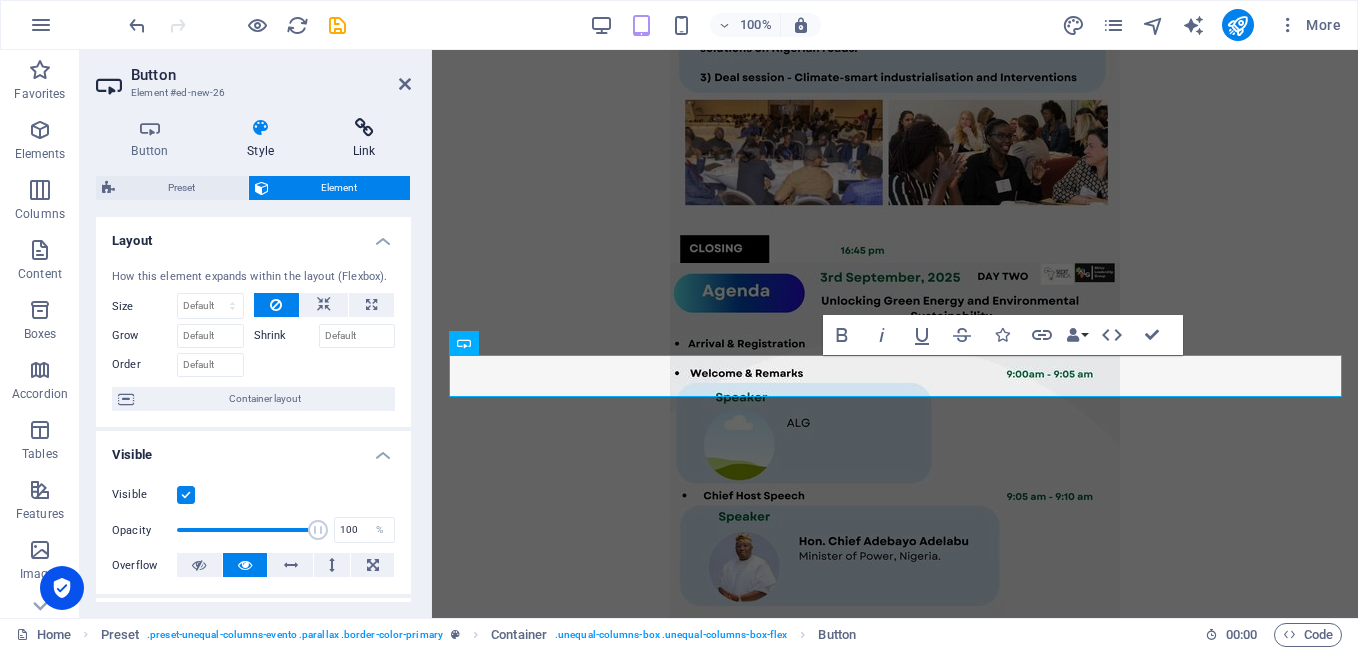 click at bounding box center (364, 128) 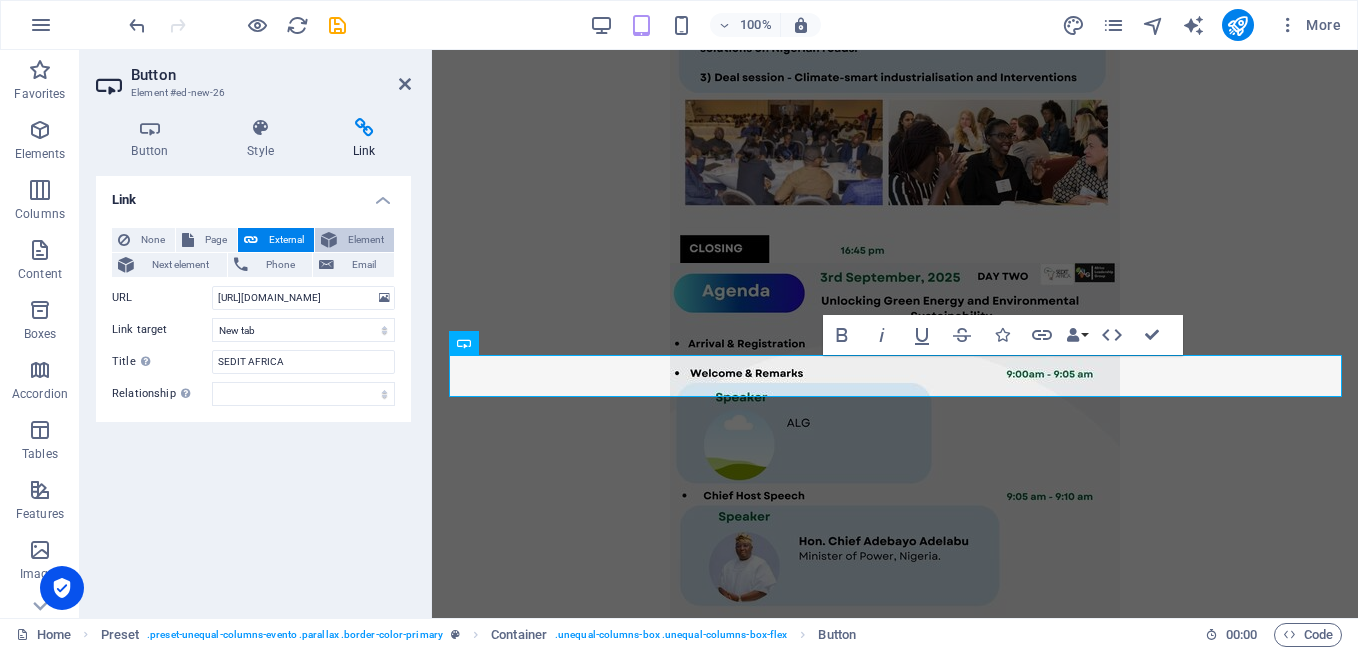 click on "Element" at bounding box center [365, 240] 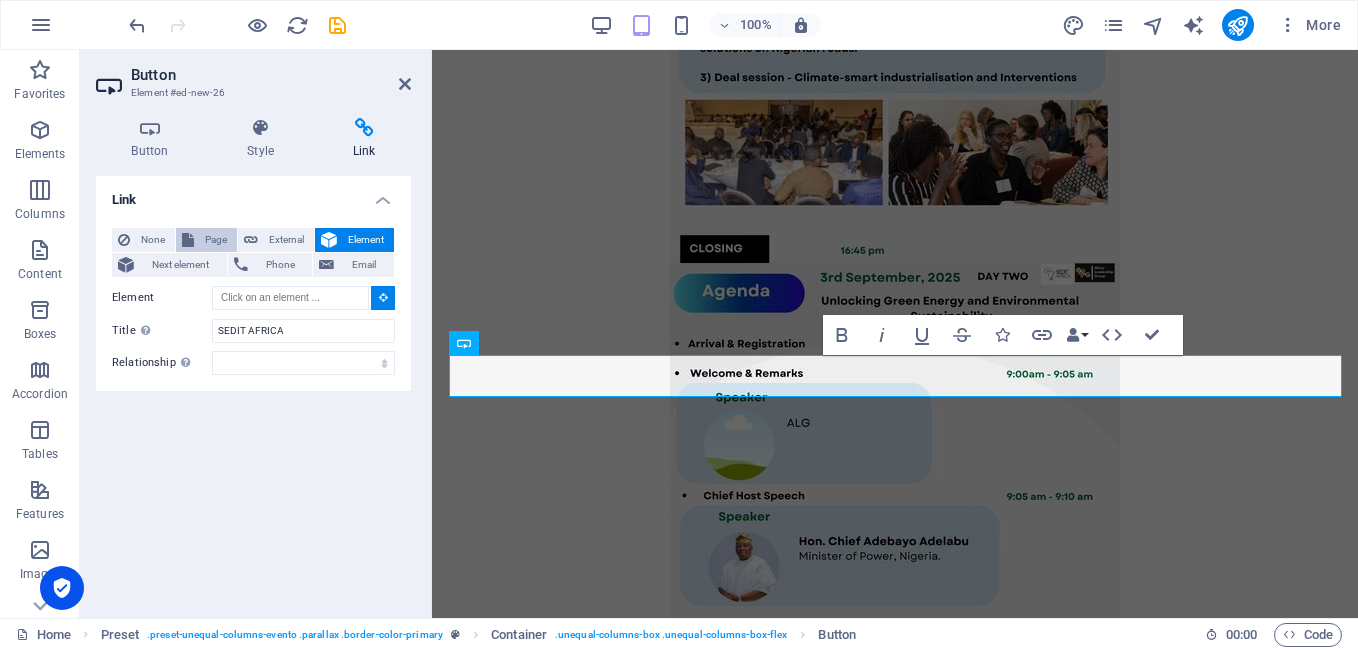 click on "Page" at bounding box center (215, 240) 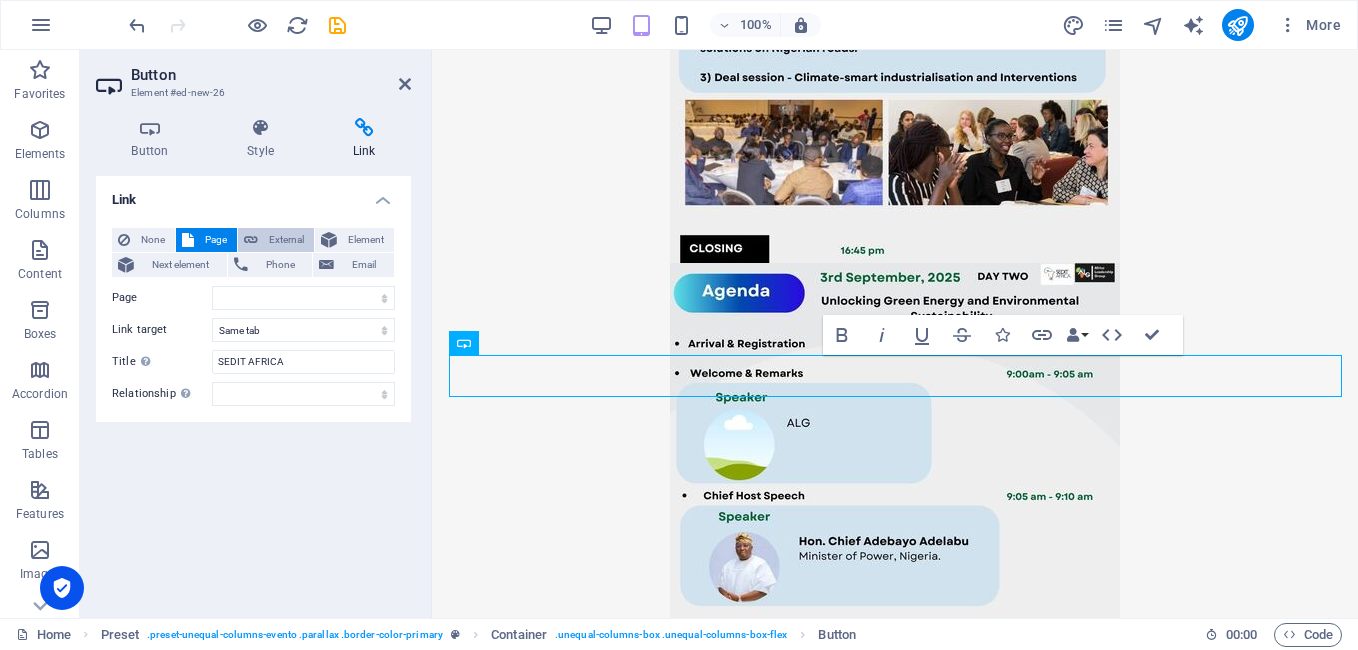 click on "External" at bounding box center (286, 240) 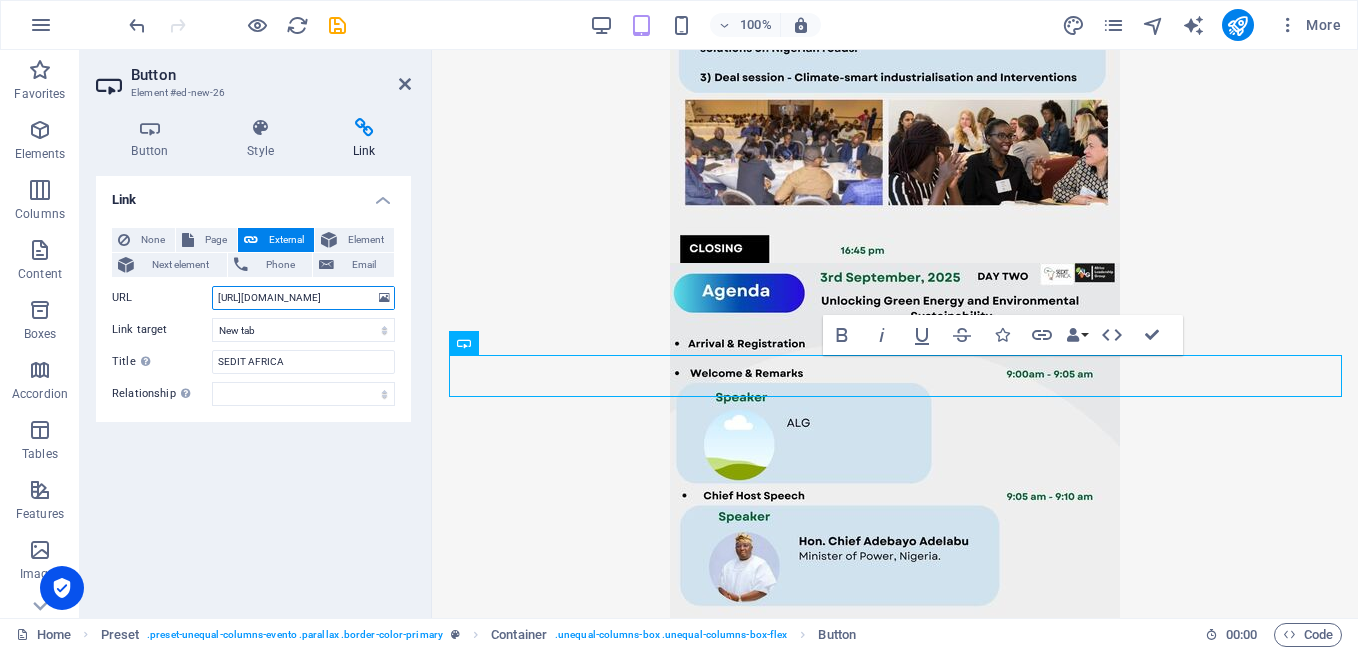 scroll, scrollTop: 0, scrollLeft: 19, axis: horizontal 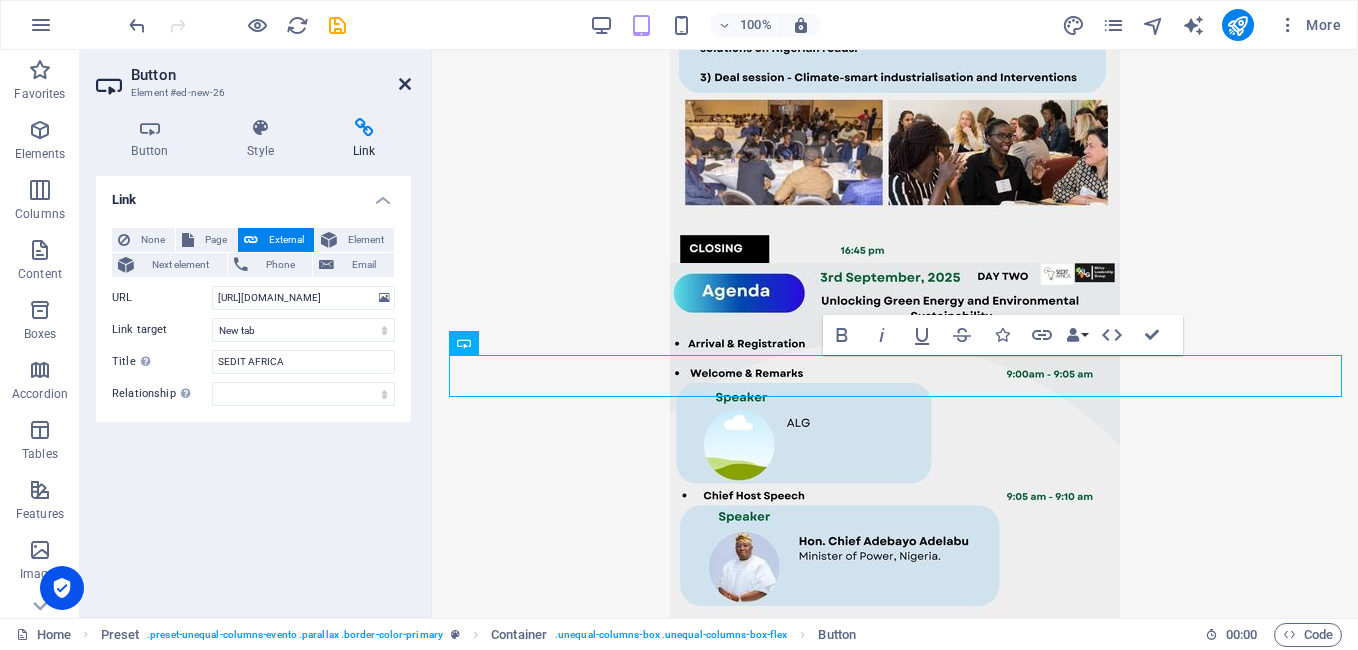 click at bounding box center (405, 84) 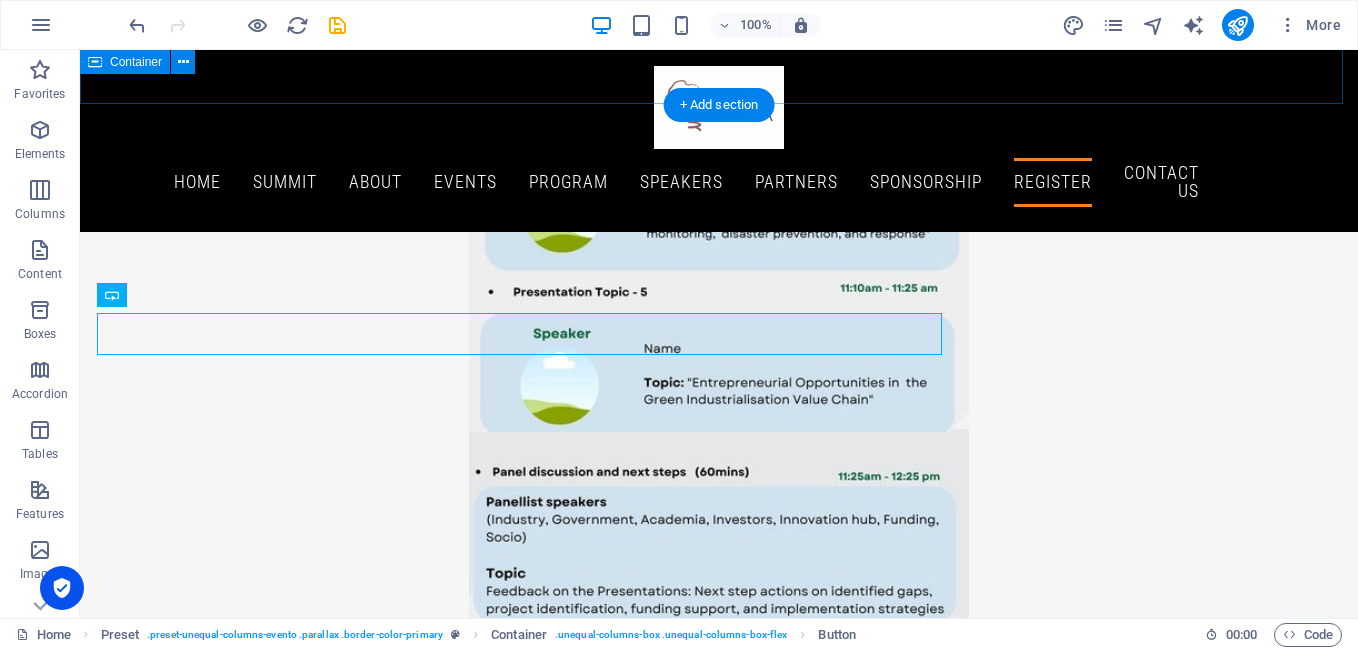 scroll, scrollTop: 22138, scrollLeft: 0, axis: vertical 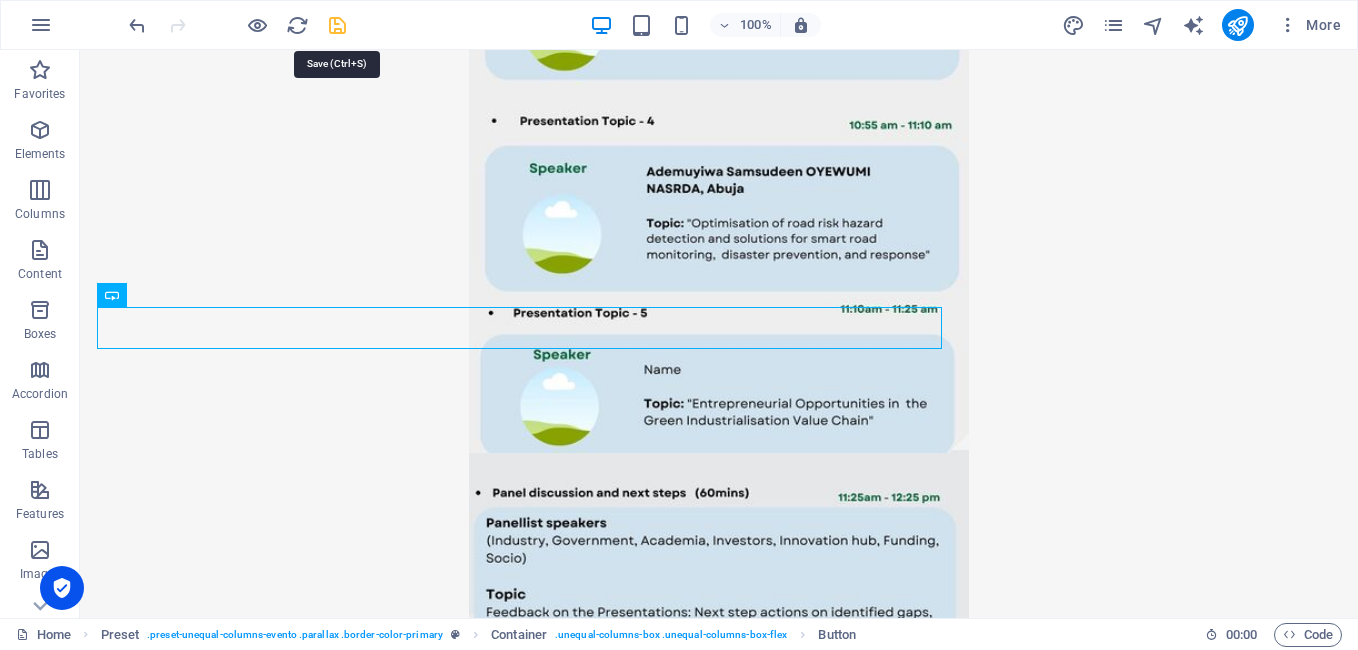 click at bounding box center (337, 25) 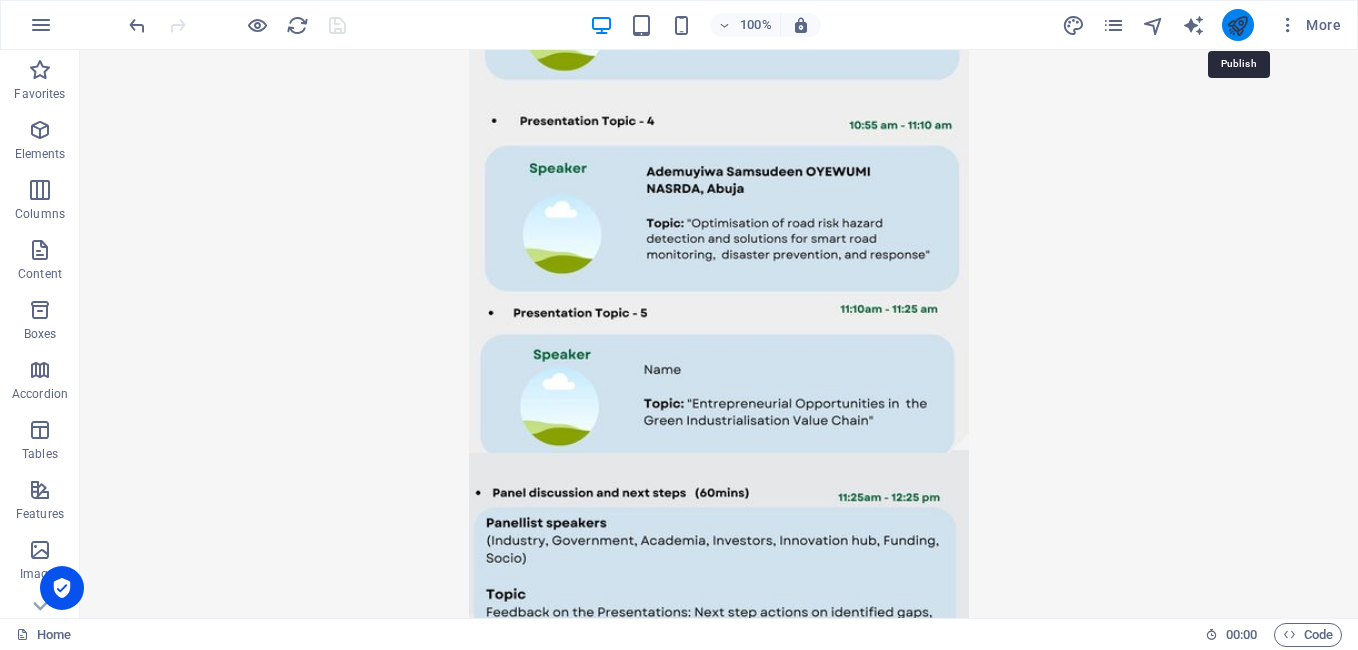 click at bounding box center (1237, 25) 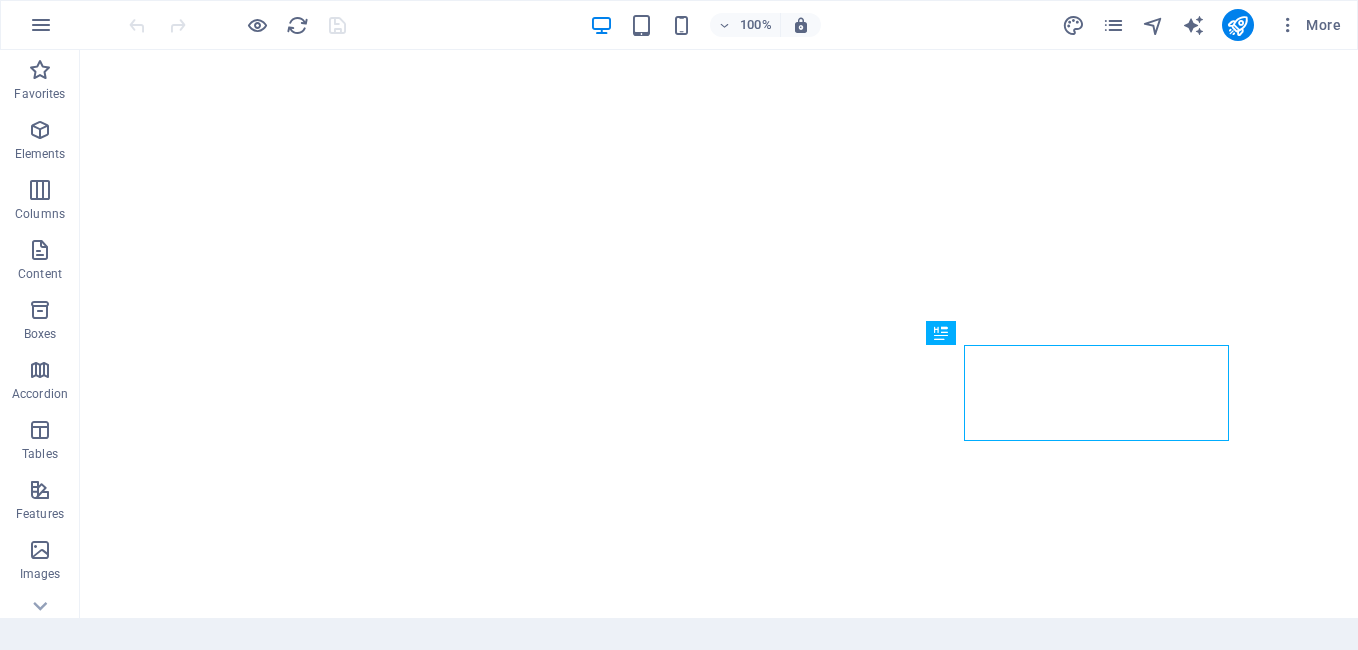 scroll, scrollTop: 0, scrollLeft: 0, axis: both 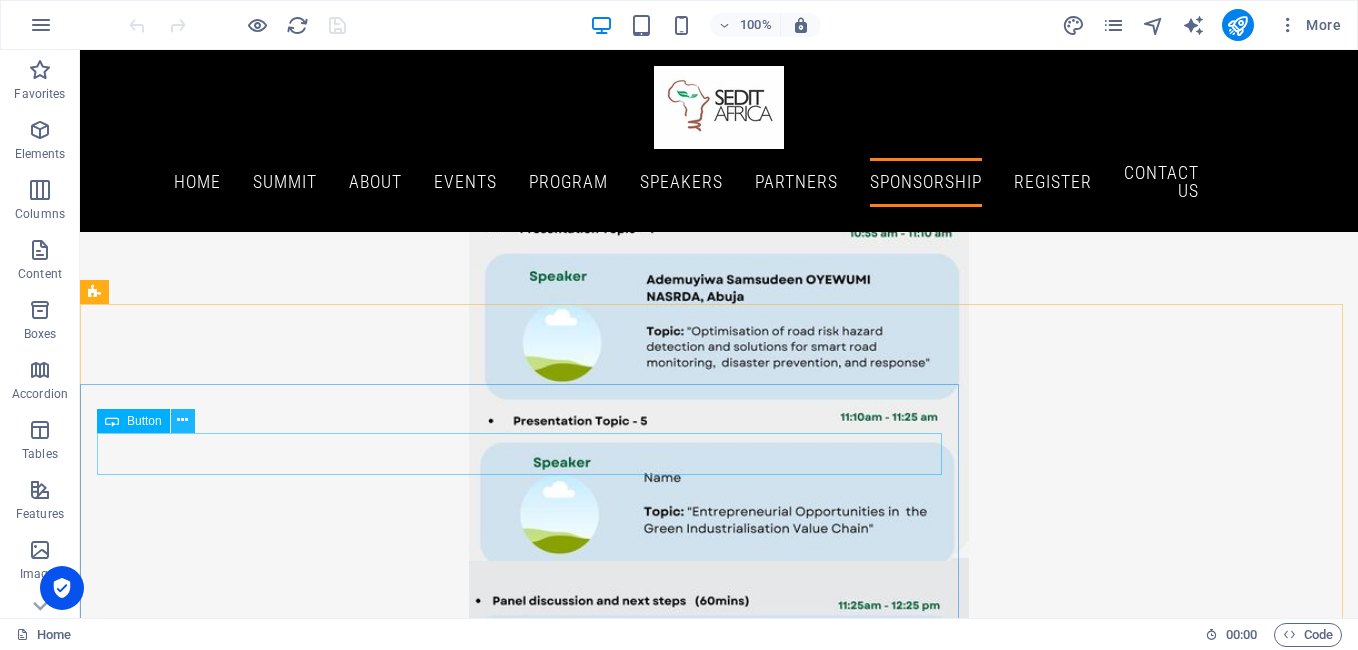 click at bounding box center (182, 420) 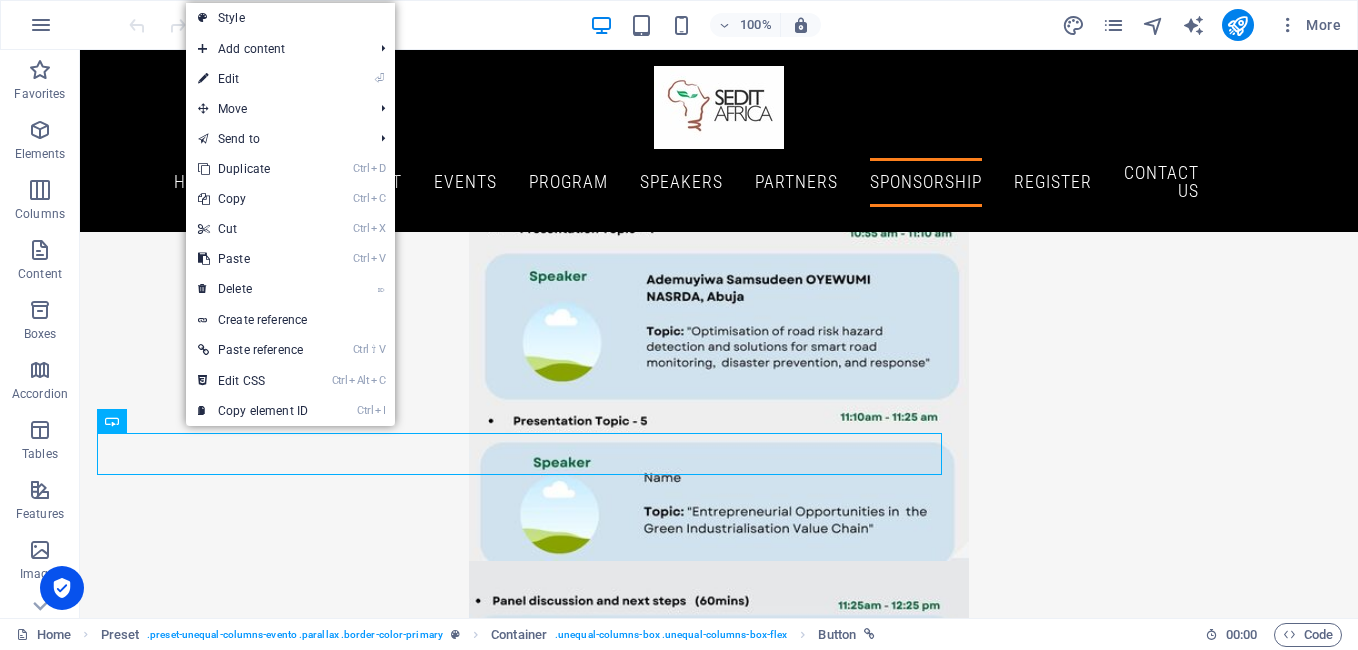 click on "⏎  Edit" at bounding box center [253, 79] 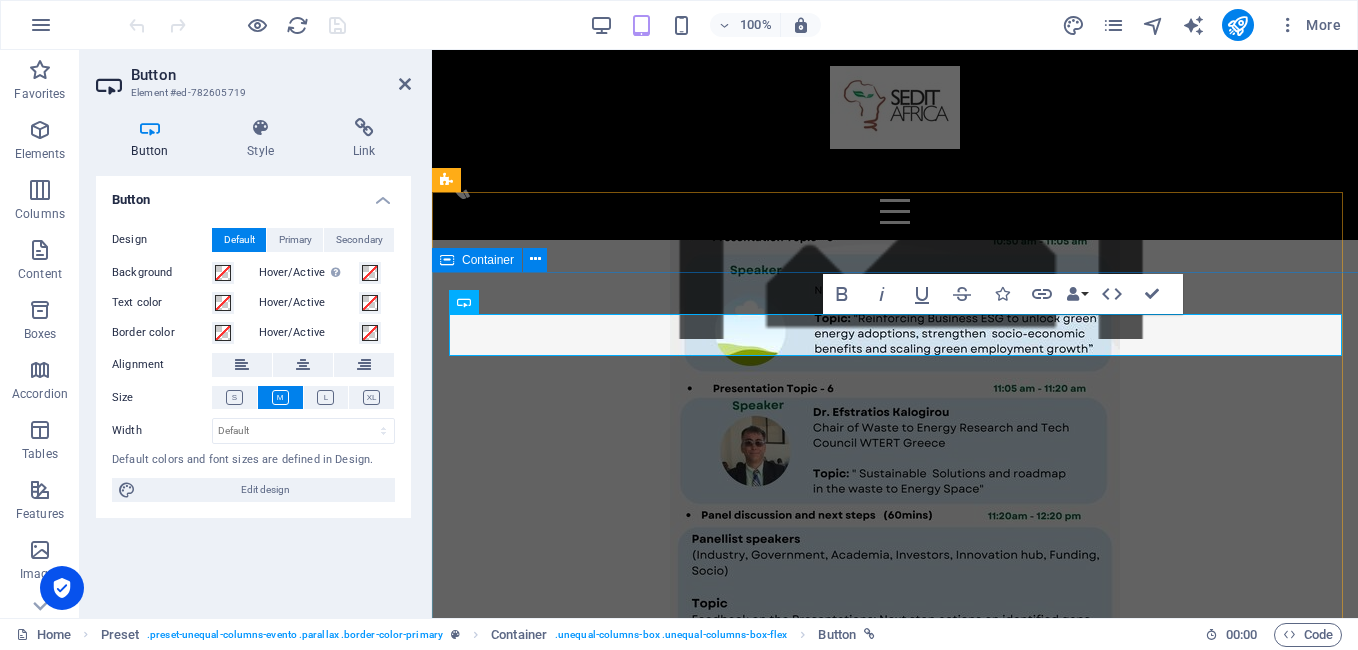 scroll, scrollTop: 20780, scrollLeft: 0, axis: vertical 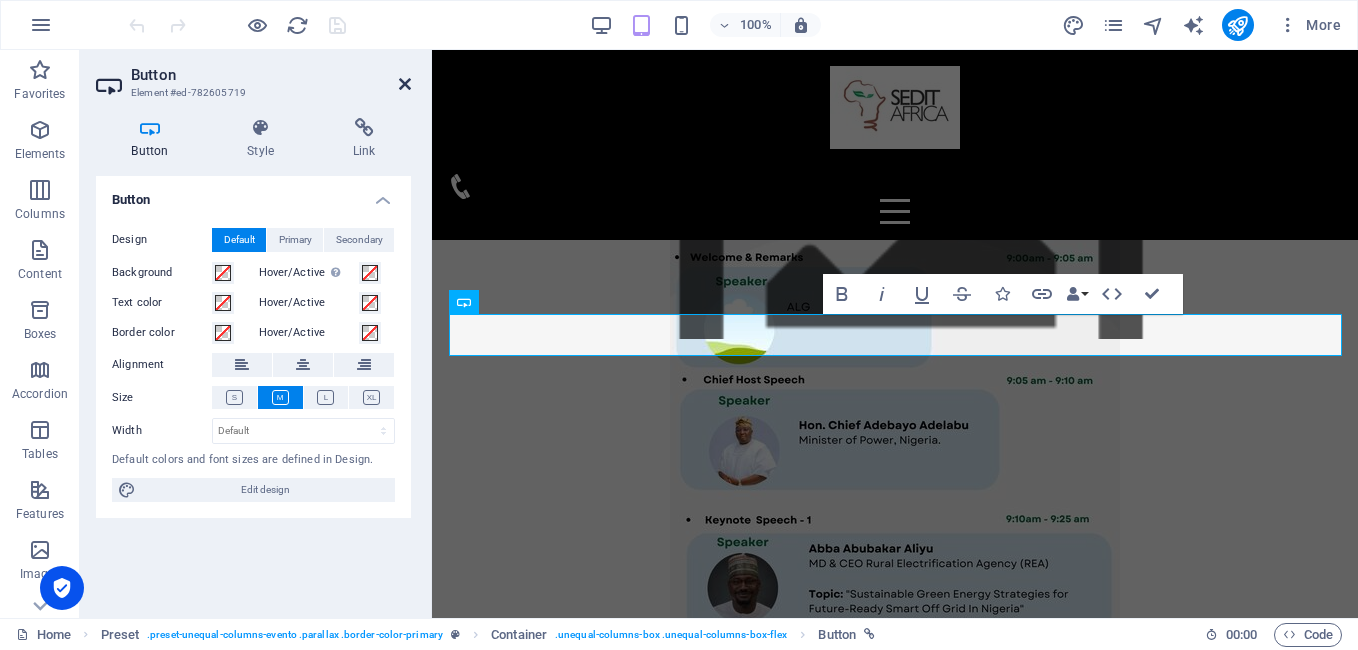 click at bounding box center [405, 84] 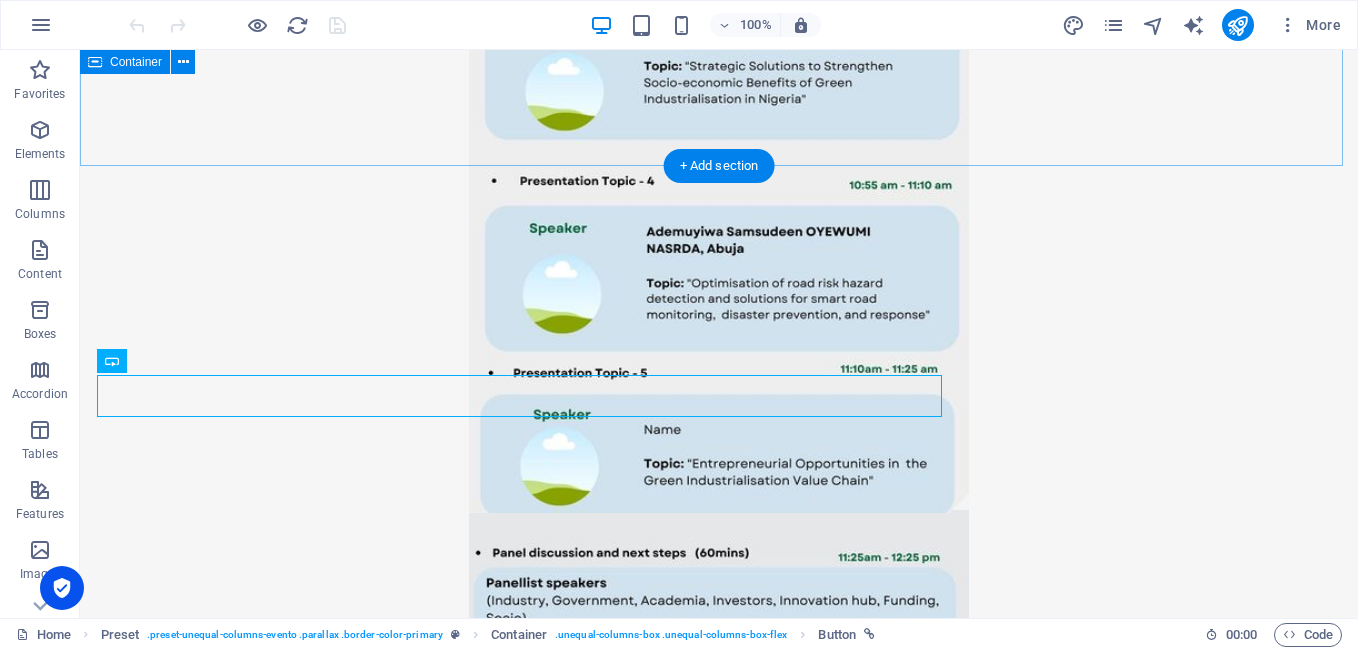 scroll, scrollTop: 22074, scrollLeft: 0, axis: vertical 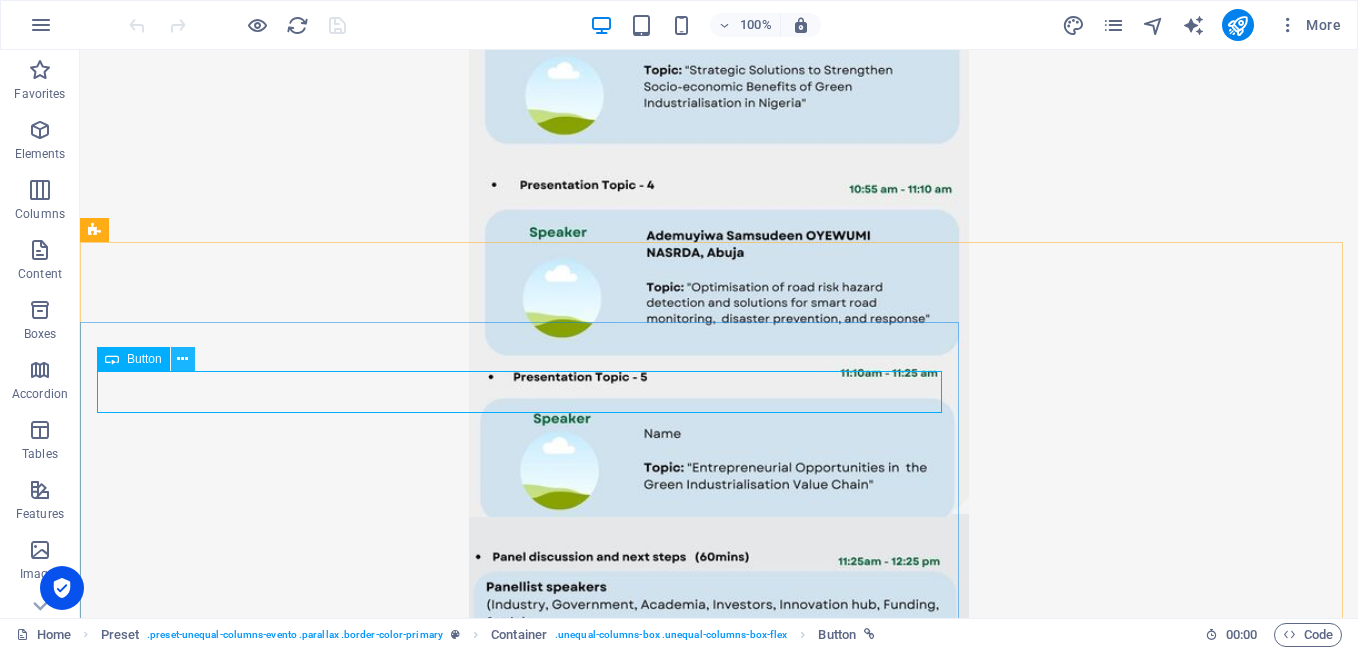 click at bounding box center [183, 359] 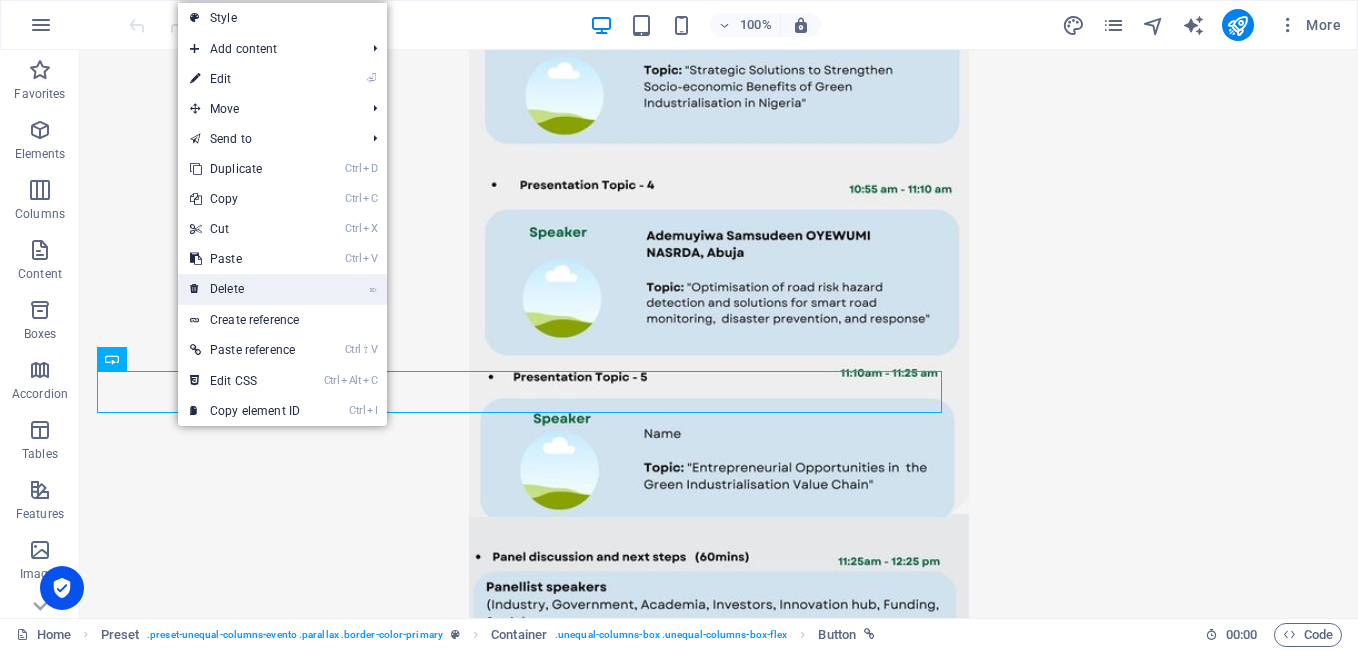 click on "⌦  Delete" at bounding box center (245, 289) 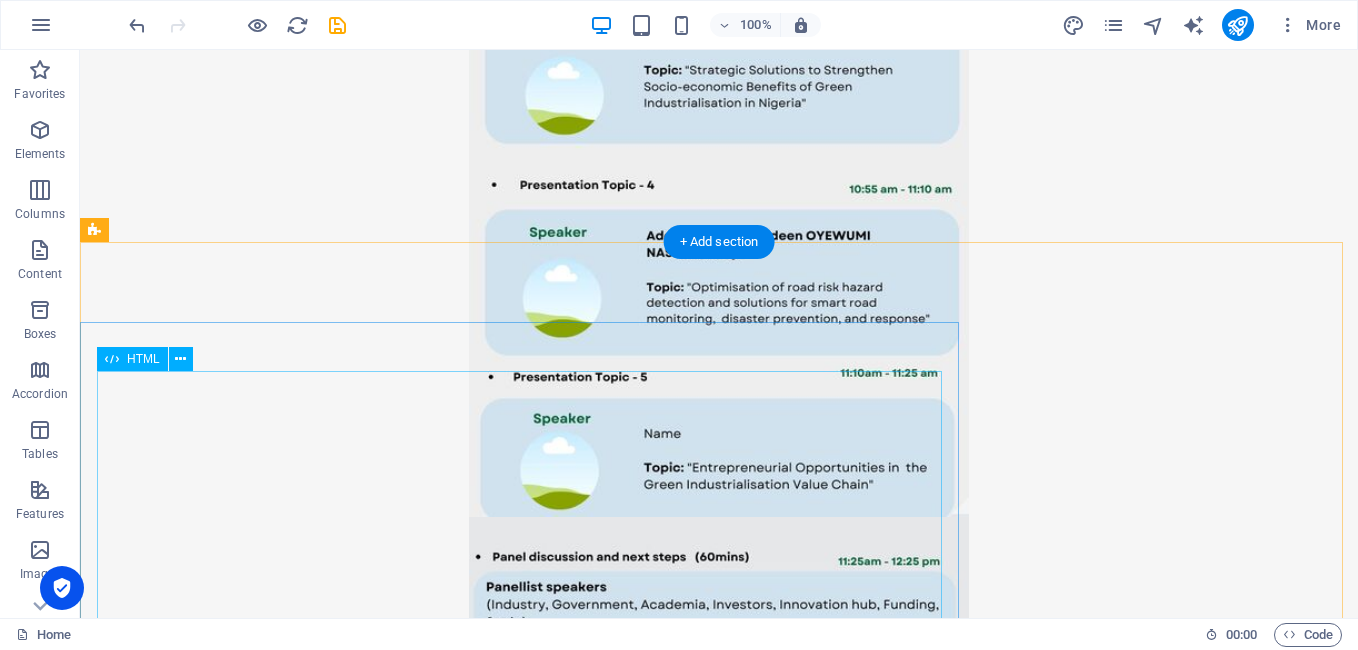 click on "Loading…" at bounding box center (719, 15499) 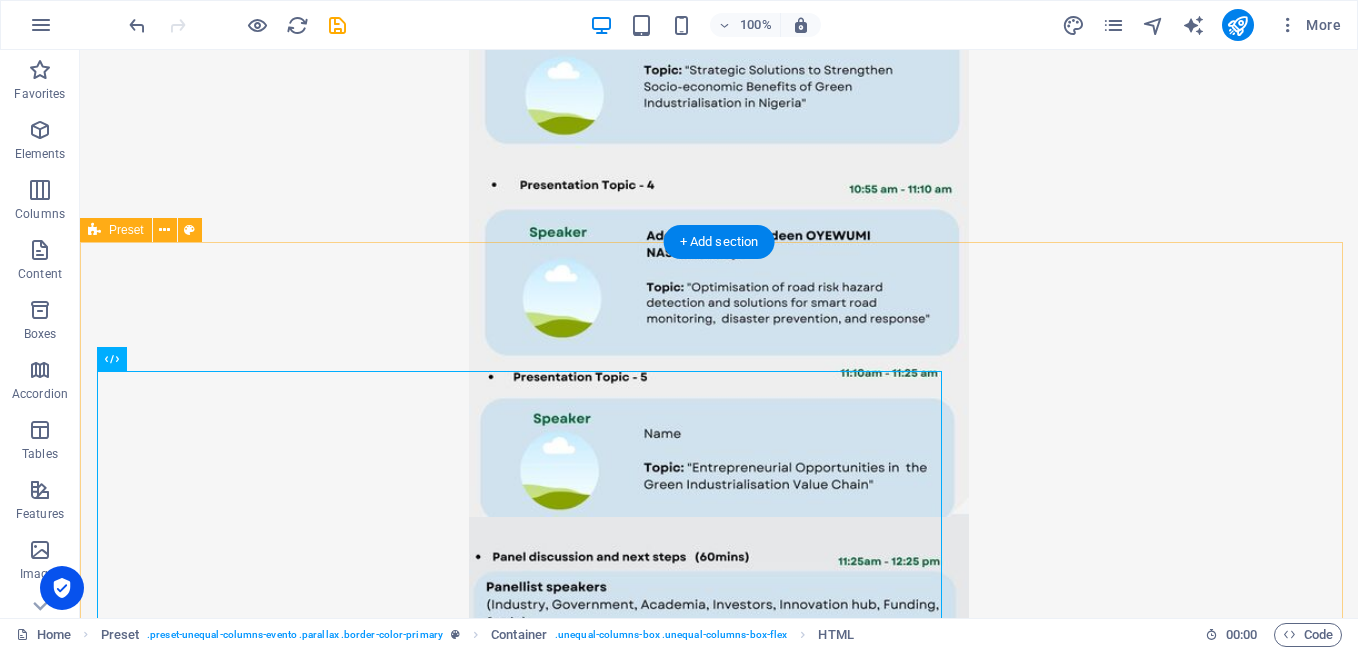 click on "Register Now Loading…" at bounding box center [719, 15475] 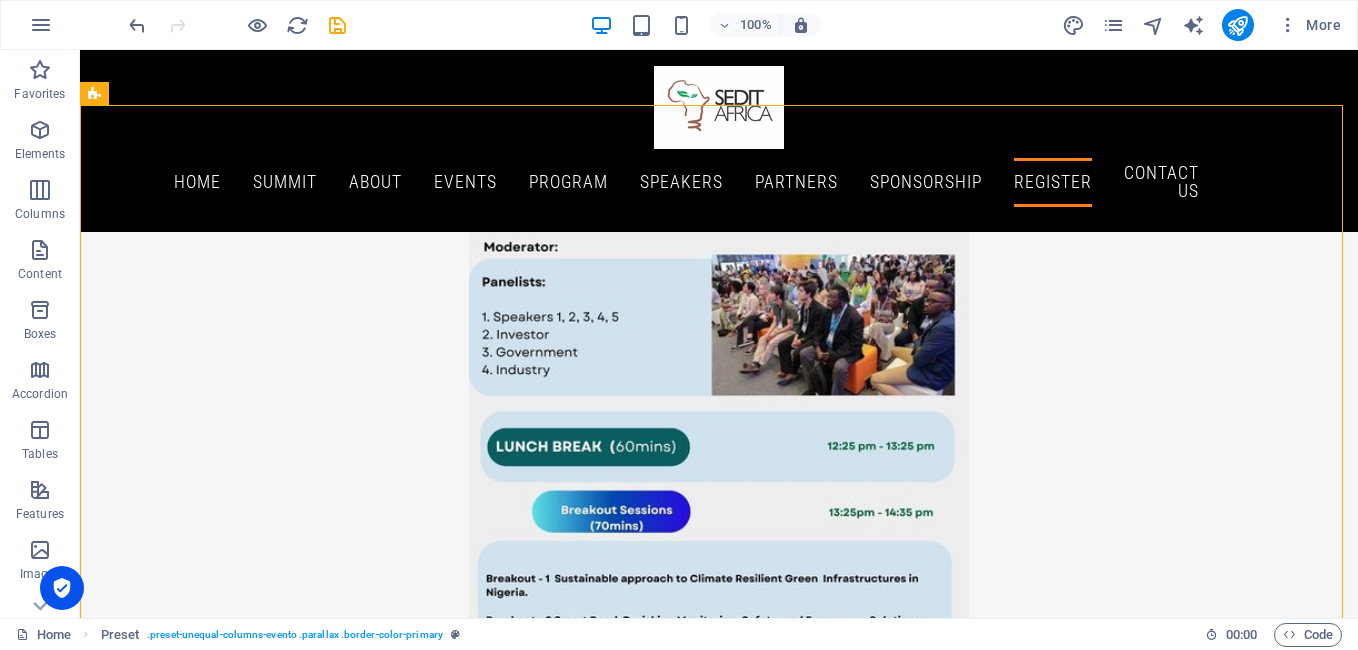 scroll, scrollTop: 22069, scrollLeft: 0, axis: vertical 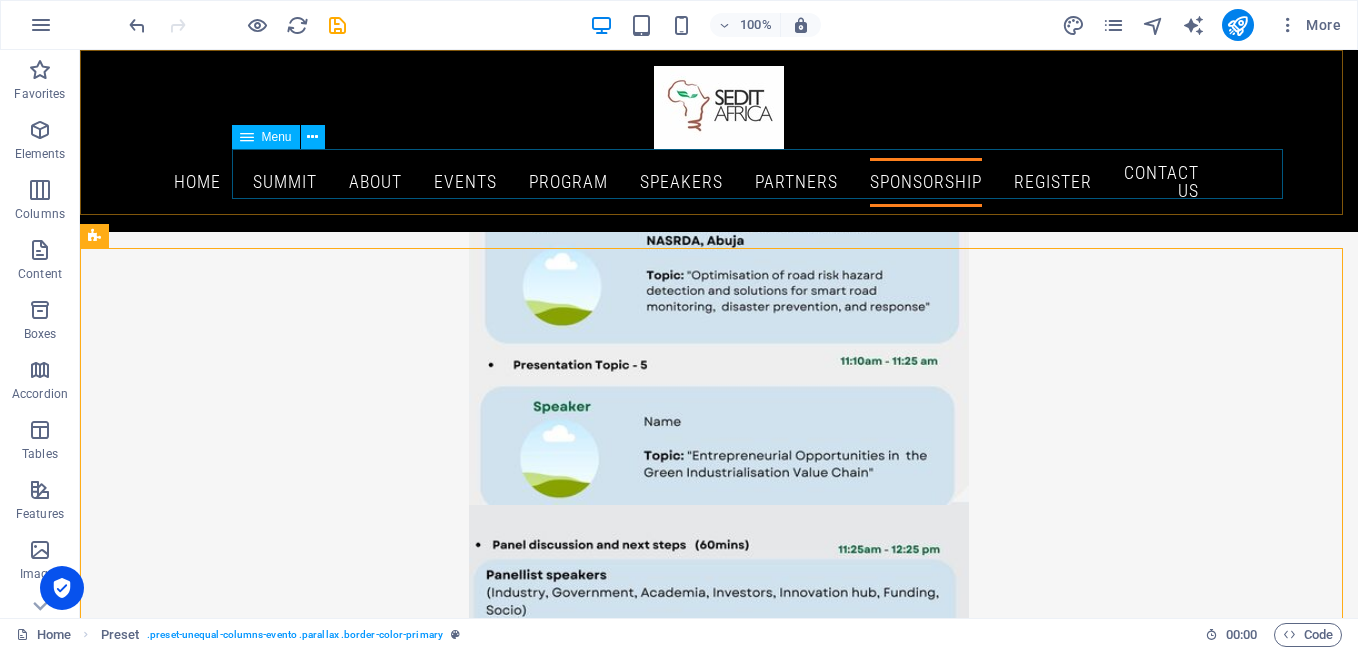 click on "Home Summit About SEDIT  AFRICA Events Program Speakers Partners Sponsorship  Register Contact Us" at bounding box center [719, 182] 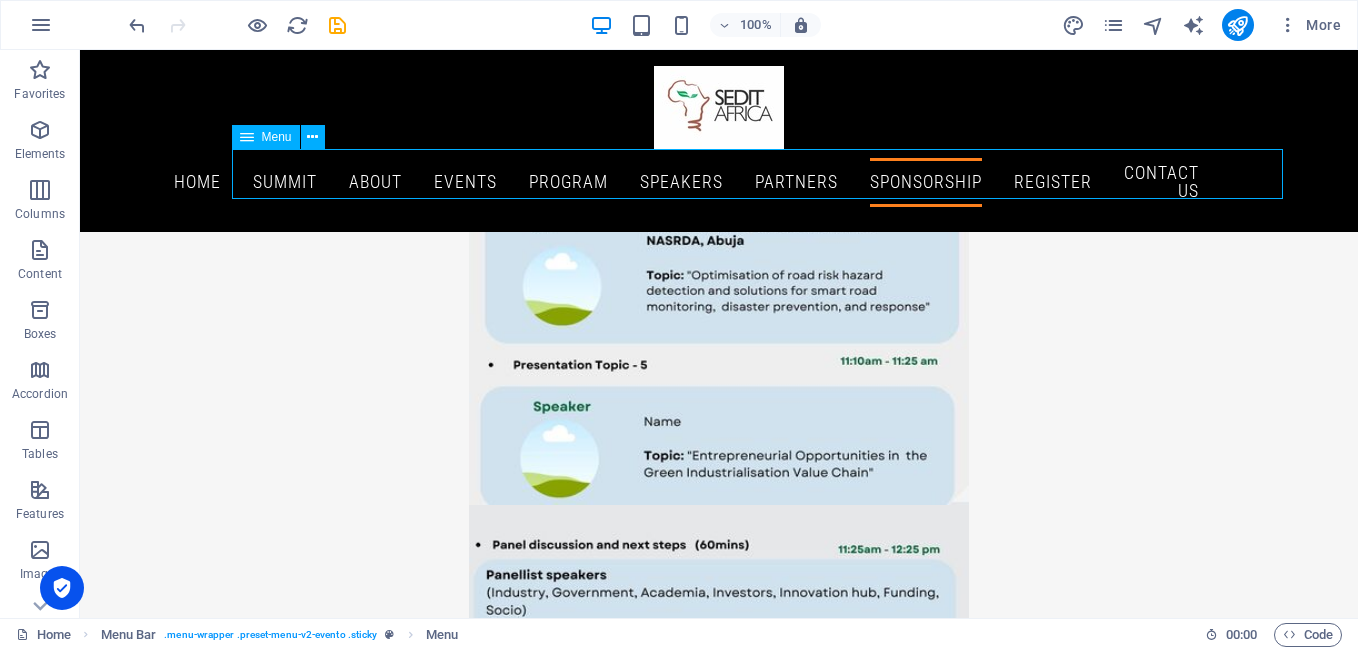 click on "Home Summit About SEDIT  AFRICA Events Program Speakers Partners Sponsorship  Register Contact Us" at bounding box center (719, 182) 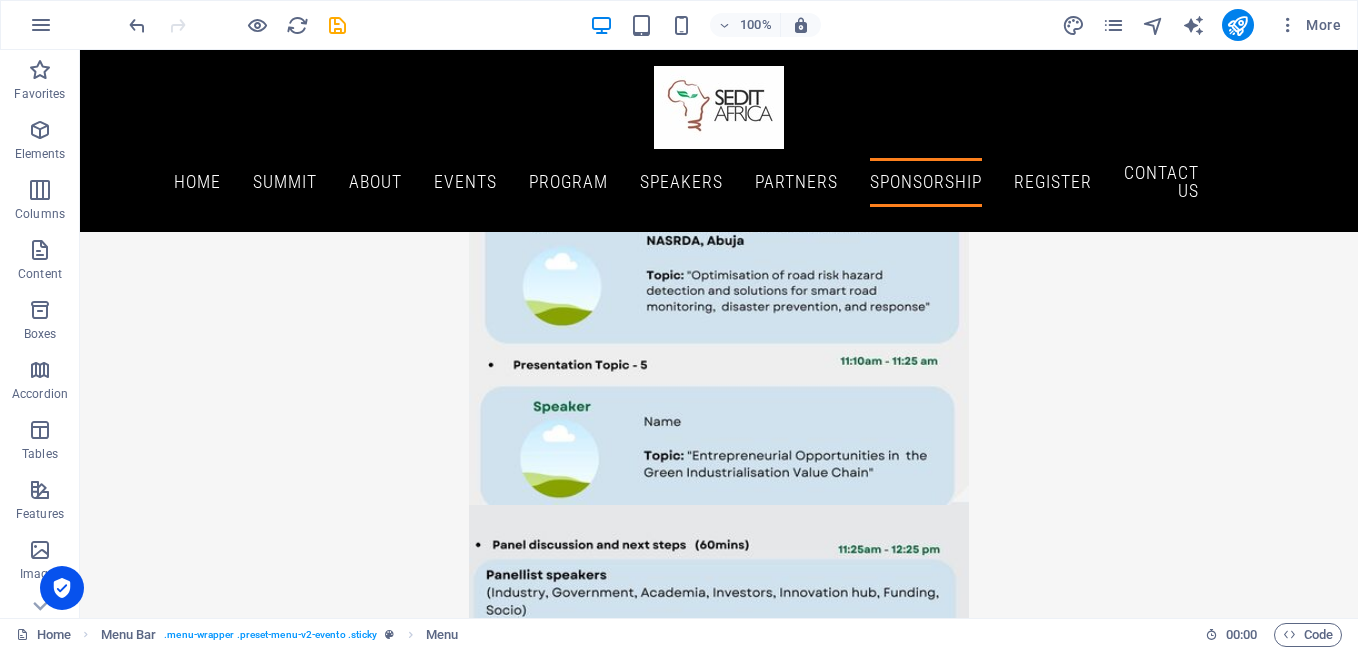 scroll, scrollTop: 21572, scrollLeft: 0, axis: vertical 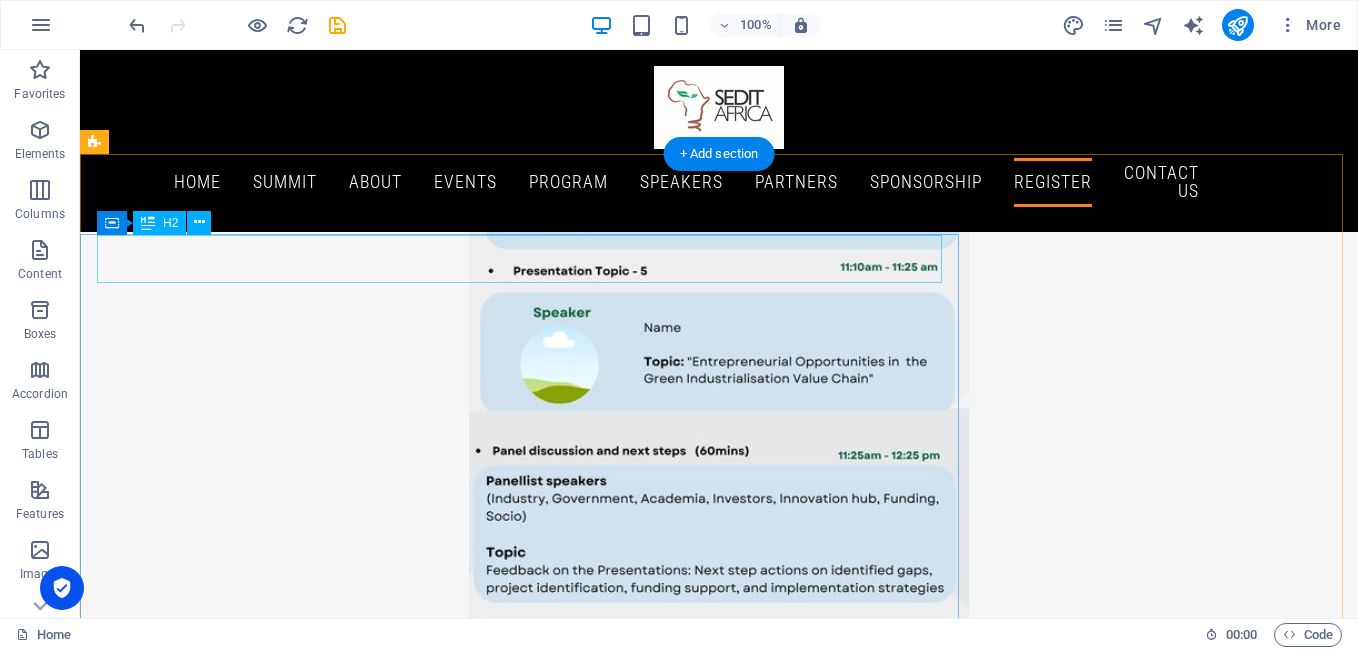 drag, startPoint x: 267, startPoint y: 268, endPoint x: 188, endPoint y: 245, distance: 82.28001 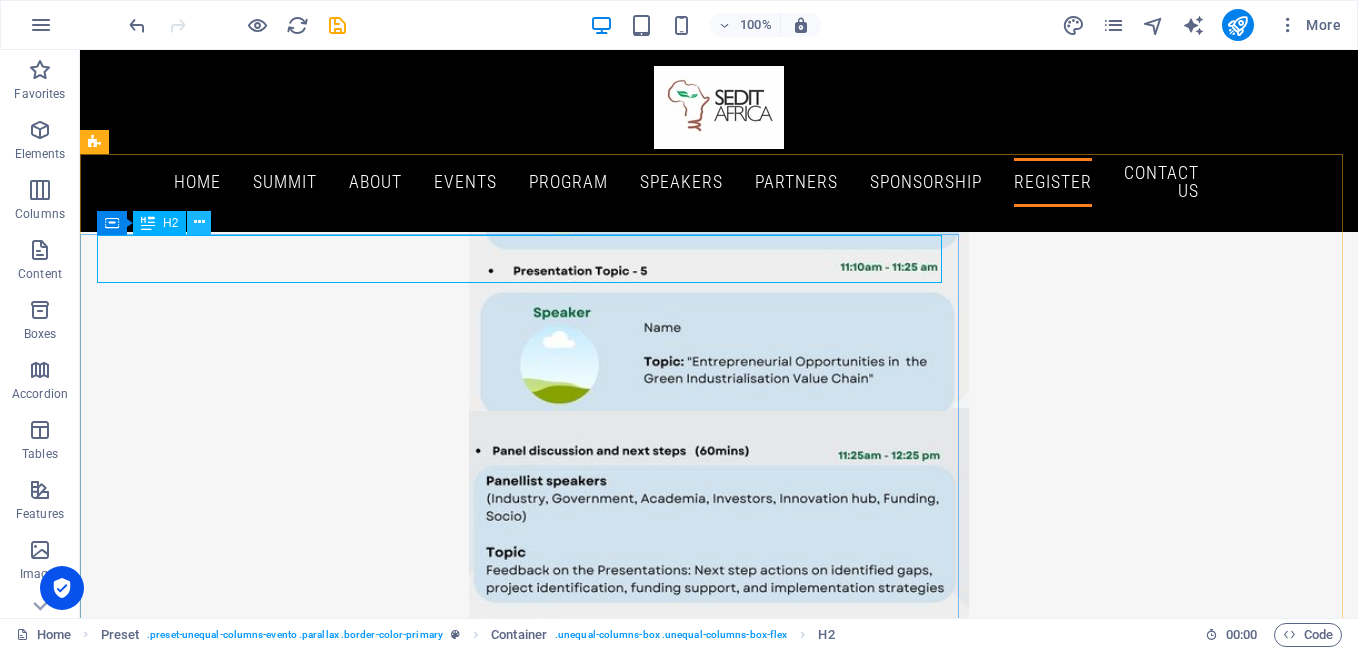 click at bounding box center (199, 222) 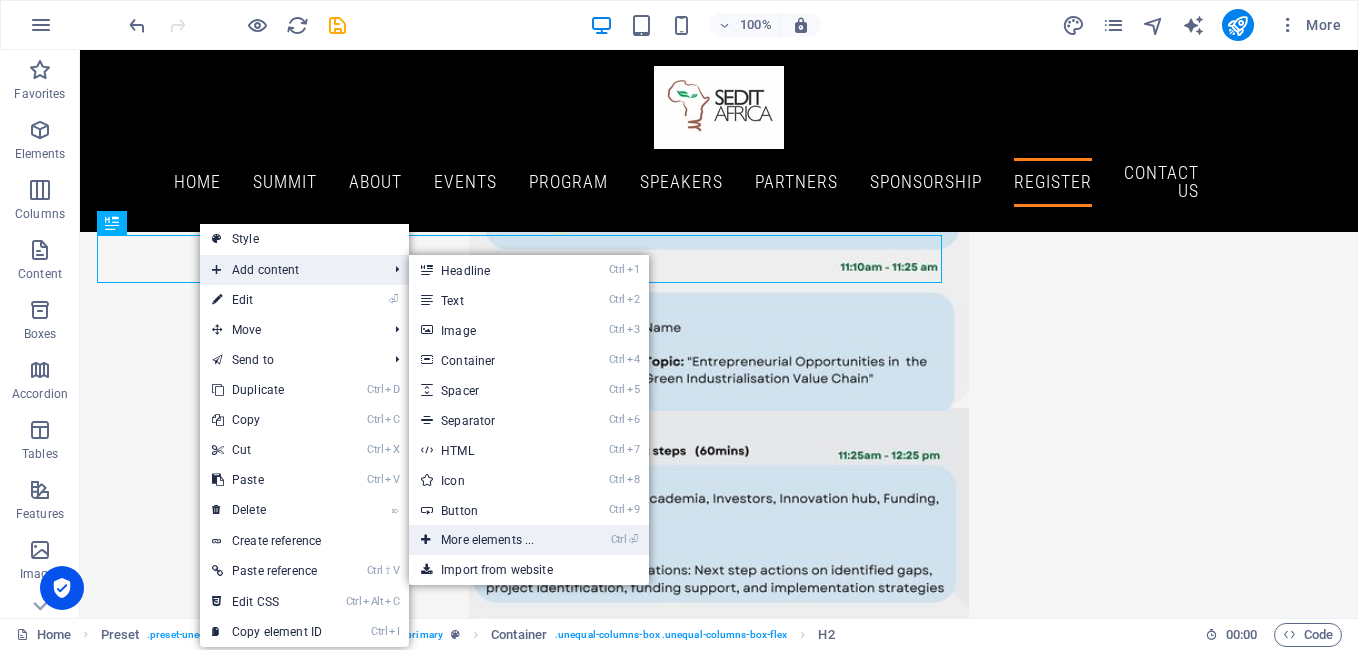 drag, startPoint x: 507, startPoint y: 534, endPoint x: 83, endPoint y: 485, distance: 426.822 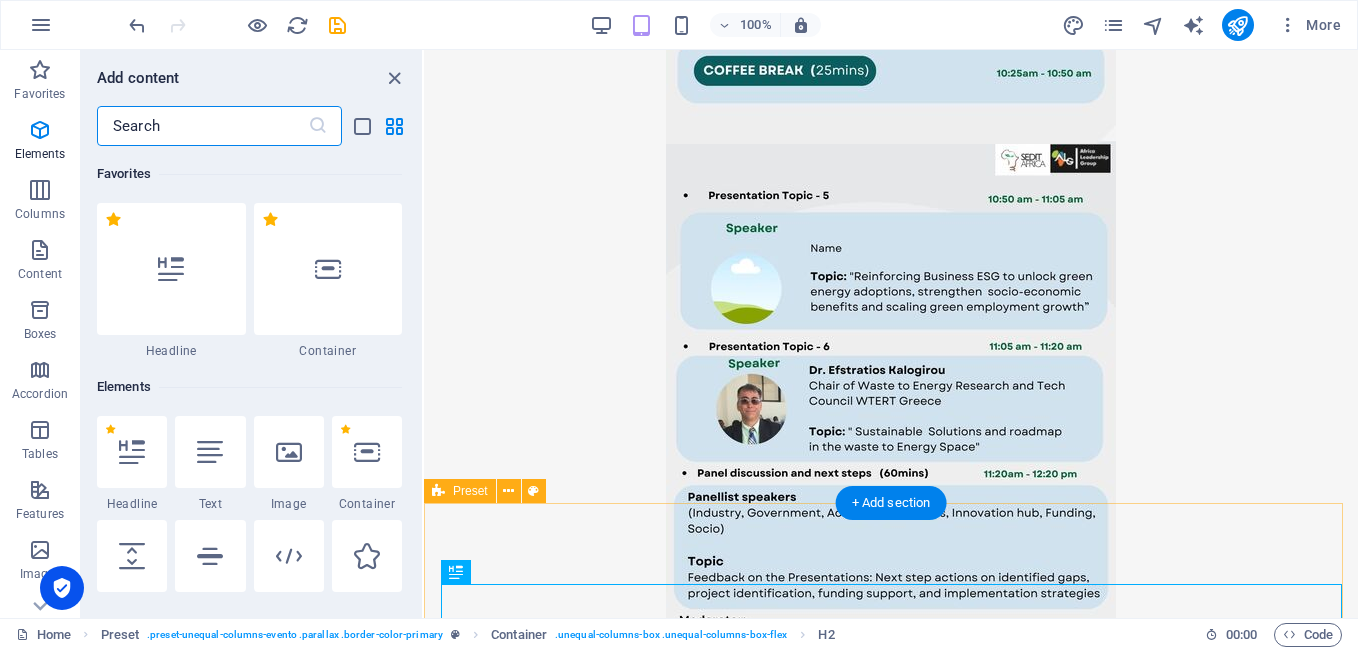 scroll, scrollTop: 20496, scrollLeft: 0, axis: vertical 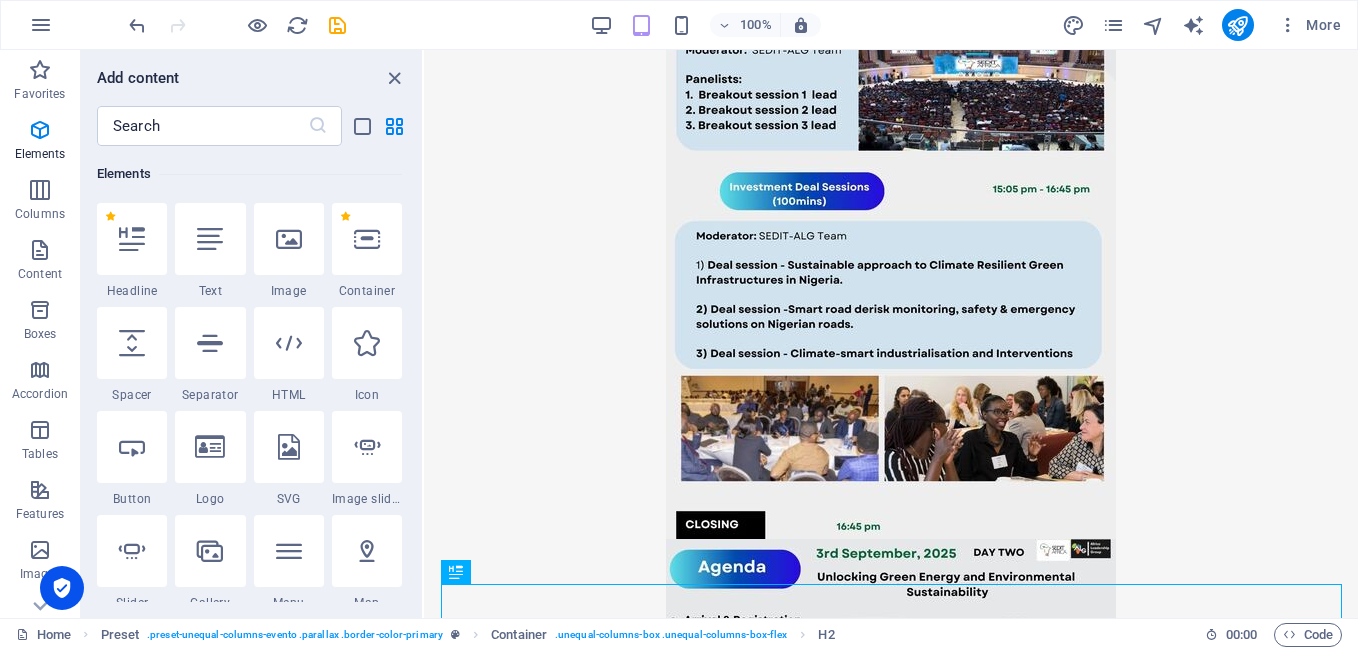 drag, startPoint x: 417, startPoint y: 158, endPoint x: 419, endPoint y: 185, distance: 27.073973 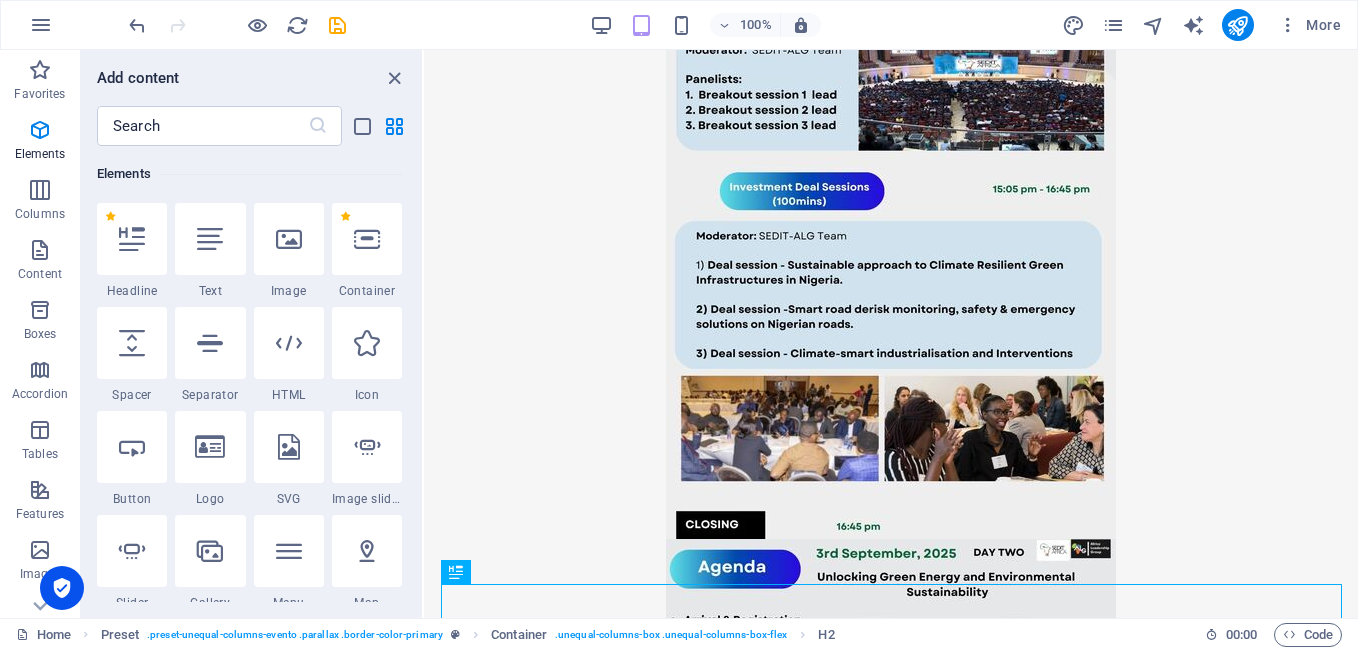 drag, startPoint x: 417, startPoint y: 154, endPoint x: 398, endPoint y: 284, distance: 131.38112 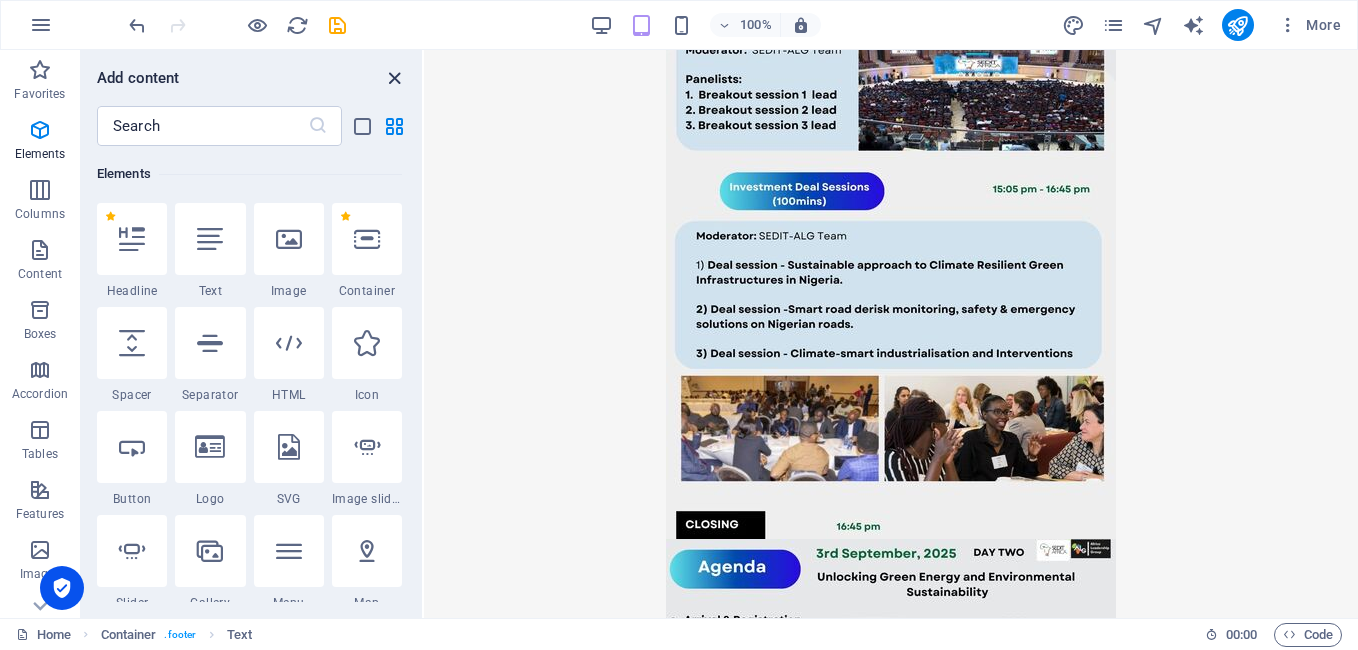 drag, startPoint x: 393, startPoint y: 73, endPoint x: 313, endPoint y: 24, distance: 93.813644 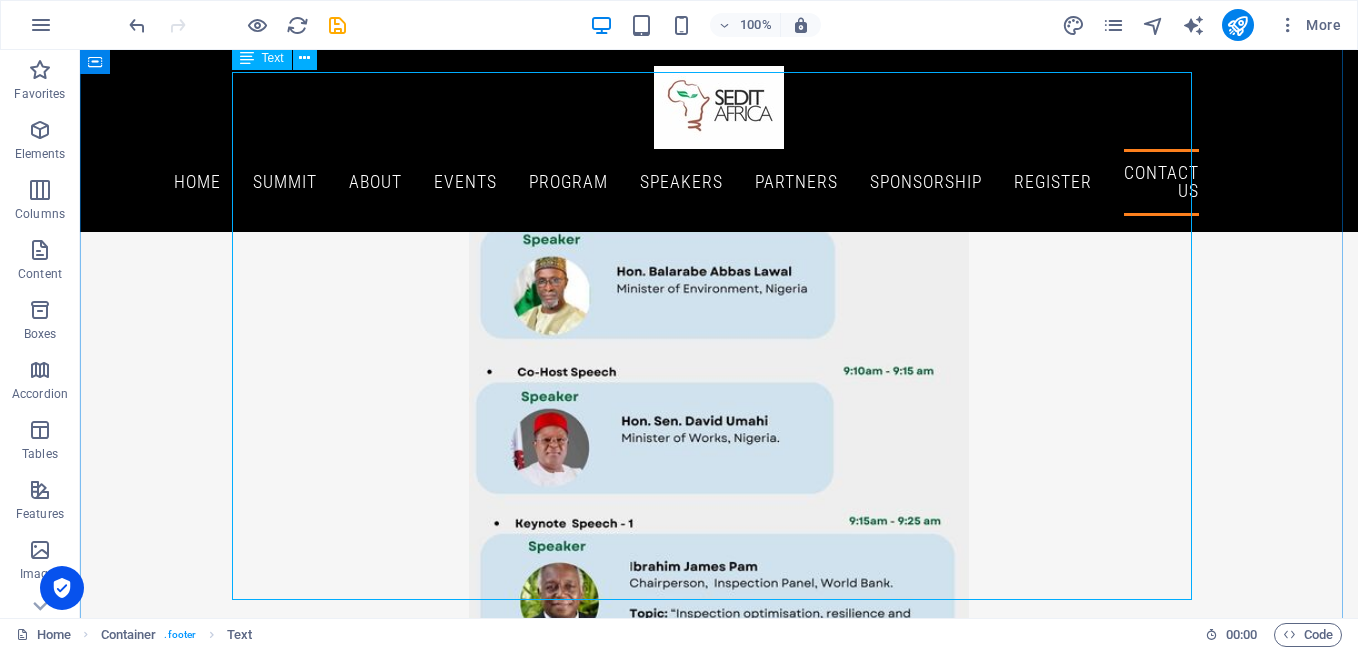 scroll, scrollTop: 23768, scrollLeft: 0, axis: vertical 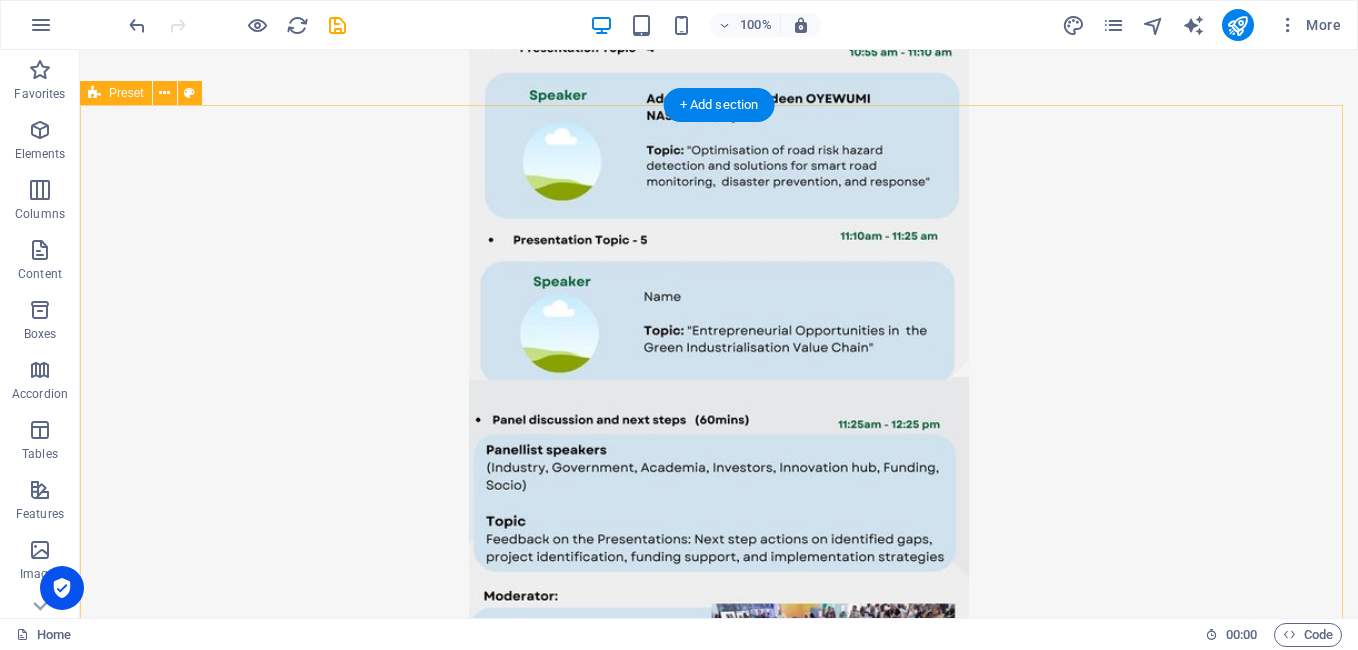 drag, startPoint x: 1108, startPoint y: 315, endPoint x: 1049, endPoint y: 299, distance: 61.13101 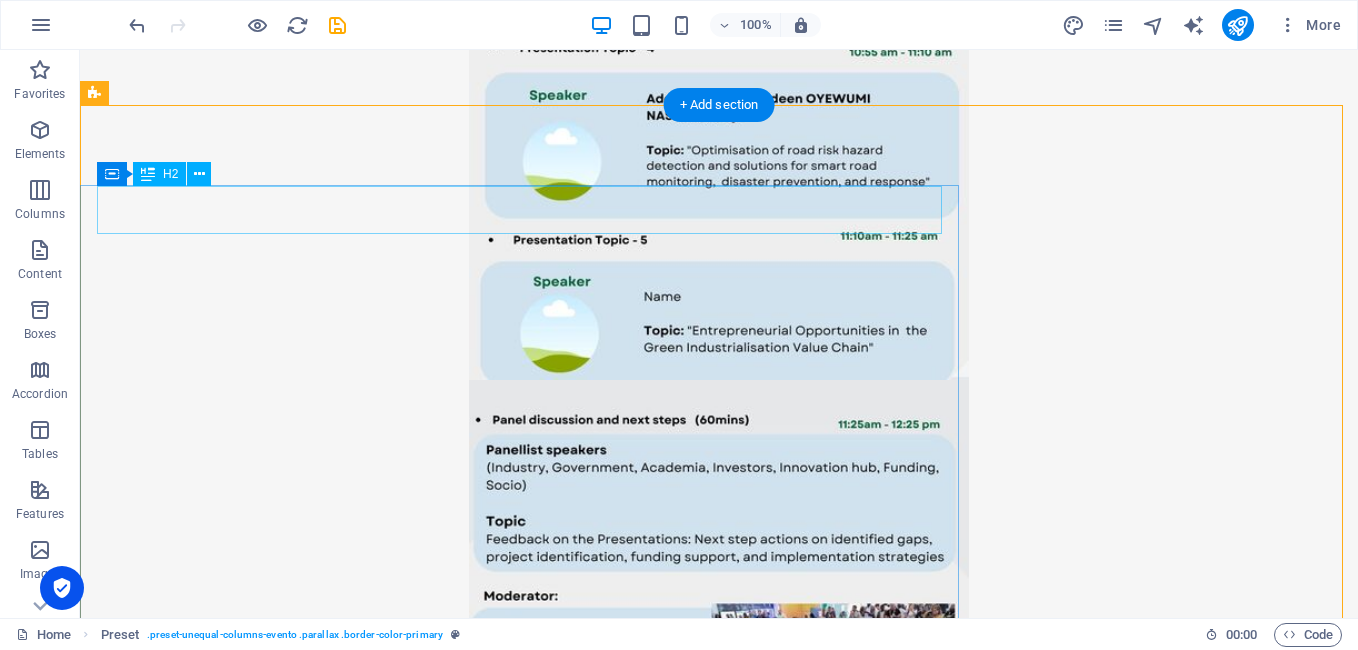 click on "Register Now" at bounding box center [719, 14789] 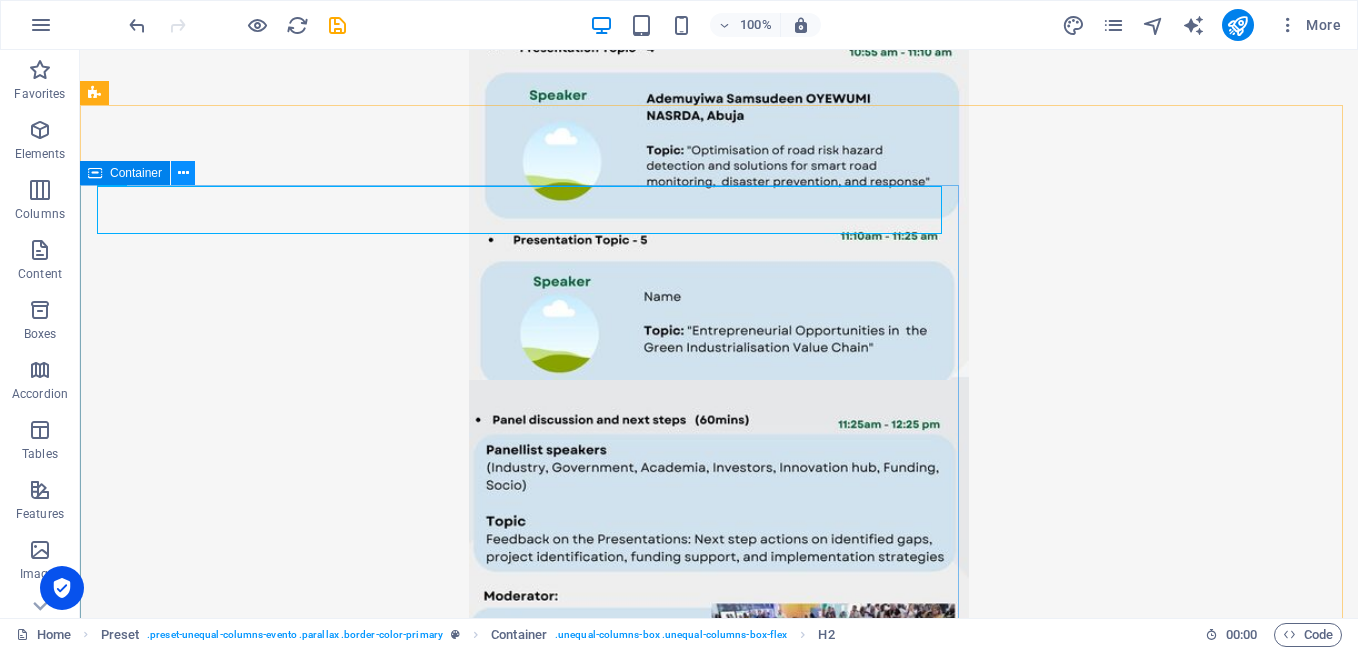 click at bounding box center (183, 173) 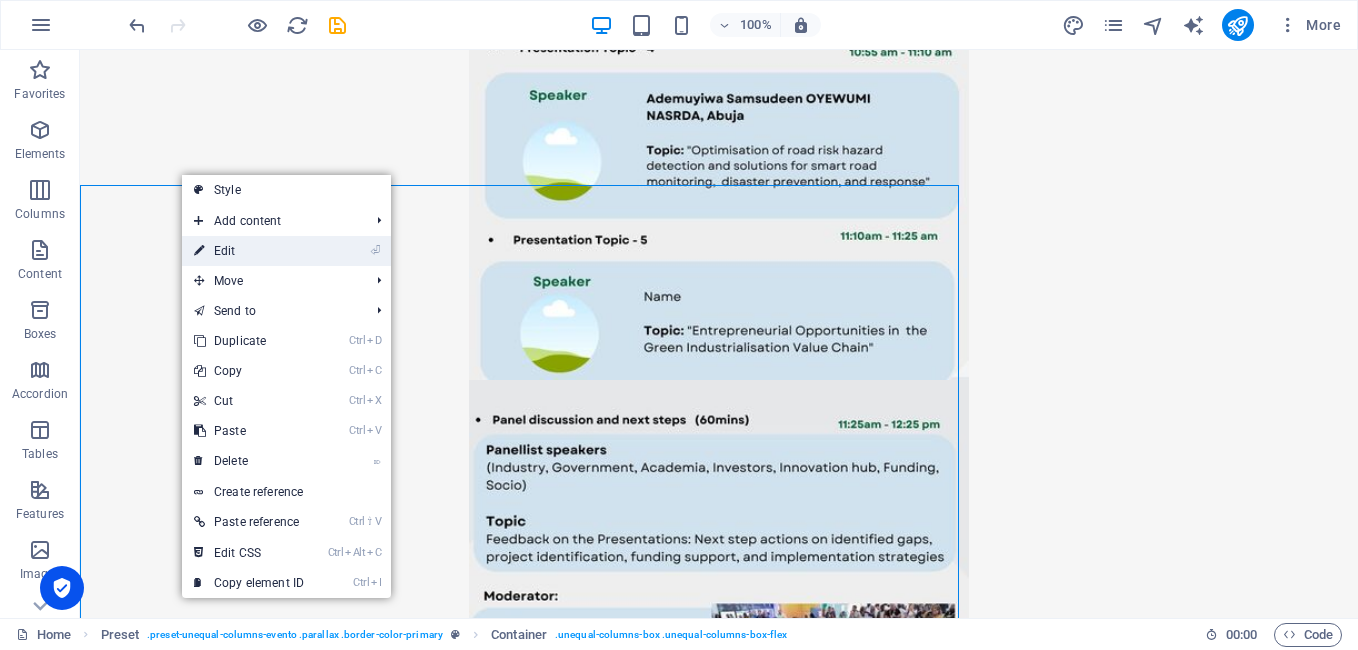 click on "⏎  Edit" at bounding box center (249, 251) 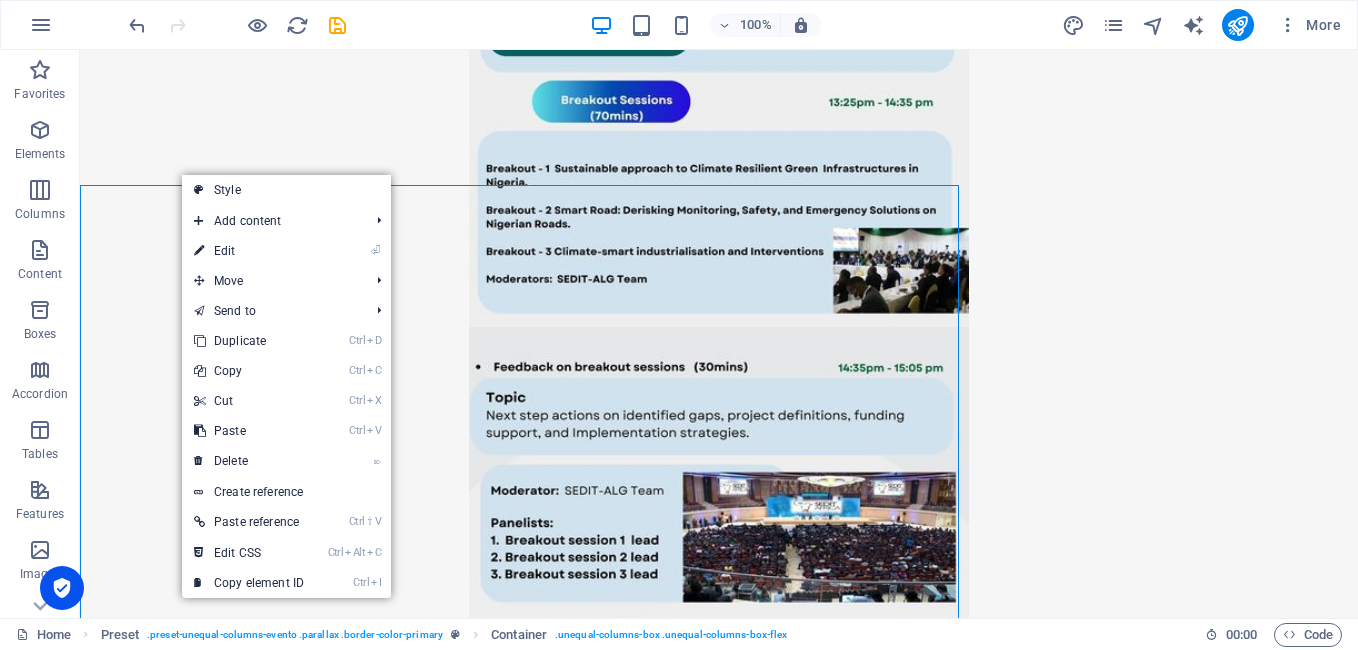 select on "%" 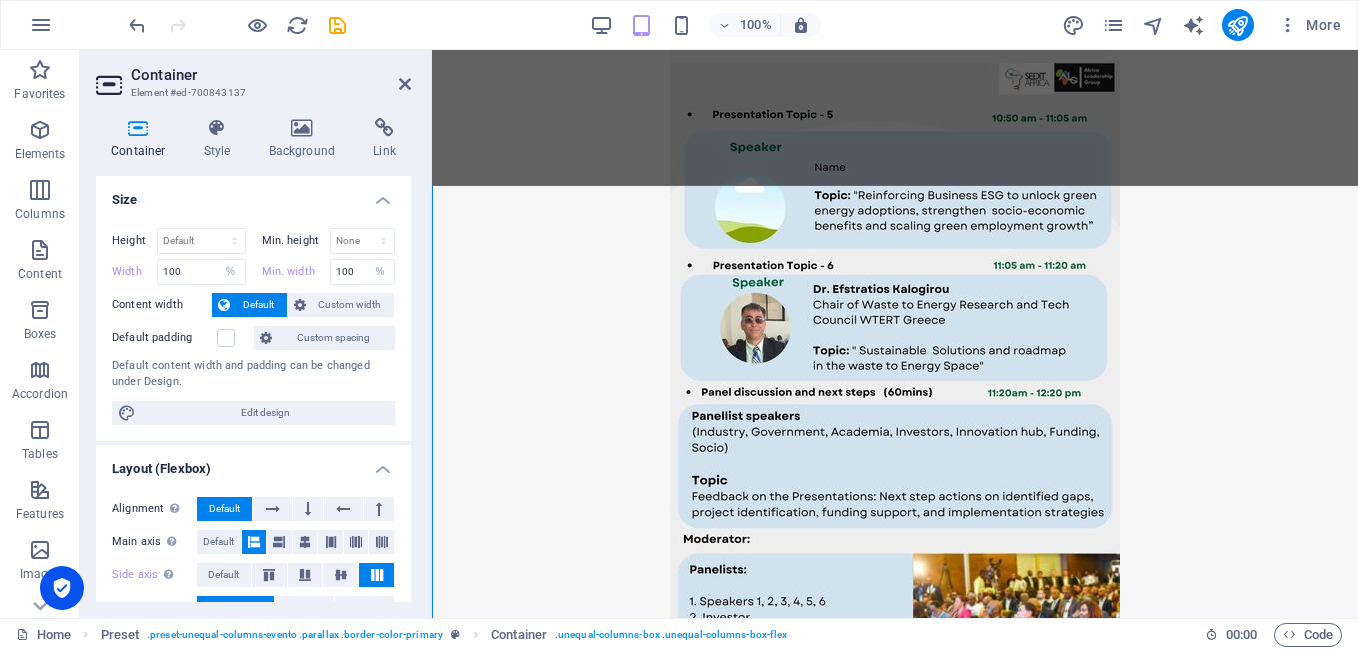 scroll, scrollTop: 20867, scrollLeft: 0, axis: vertical 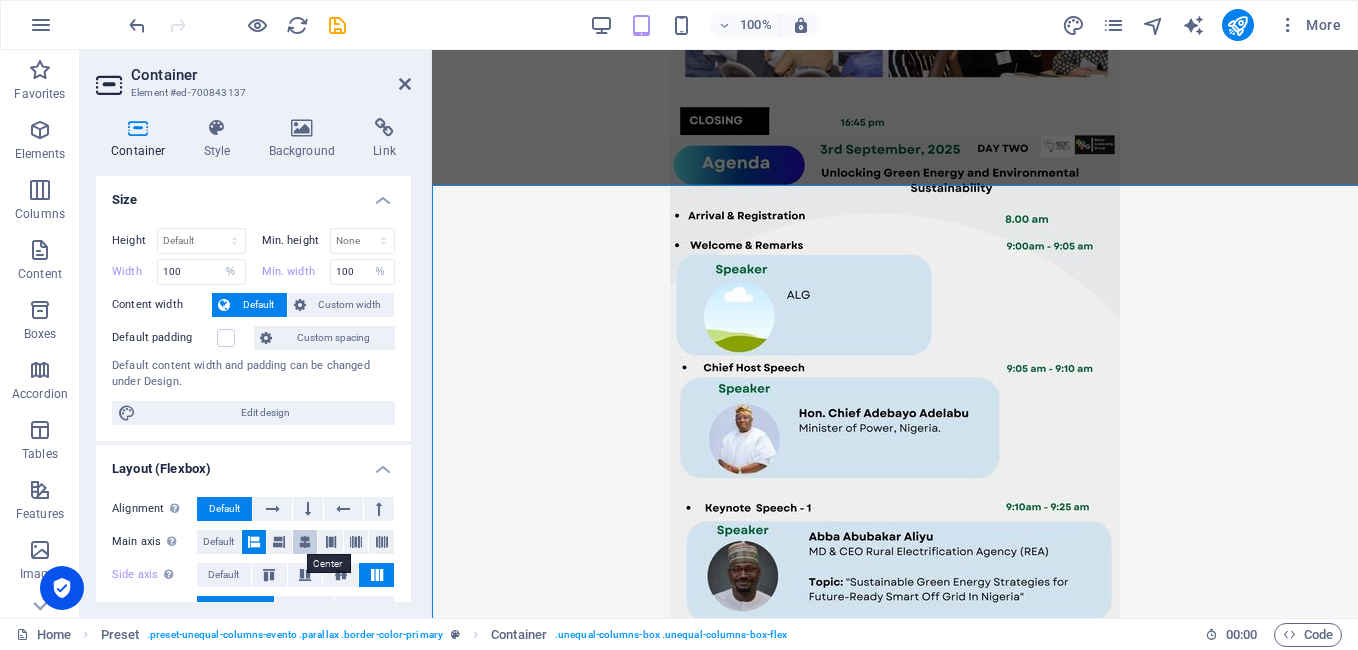 click at bounding box center (305, 542) 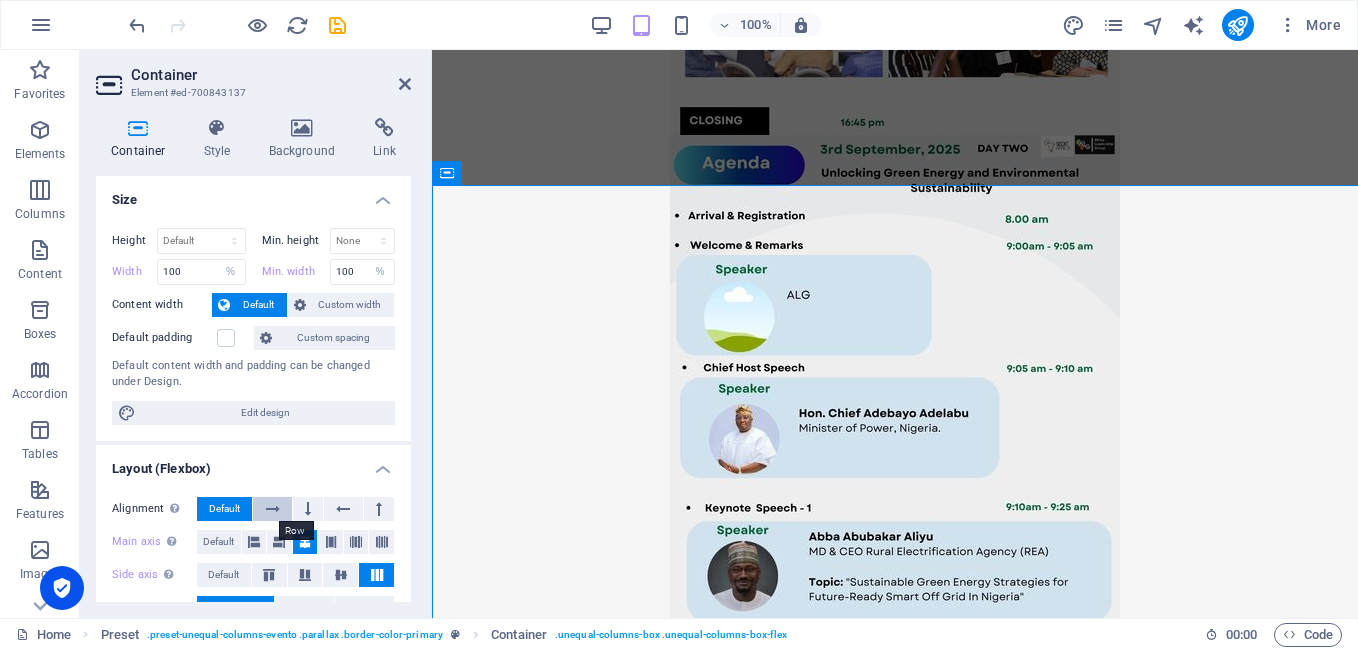 click at bounding box center [273, 509] 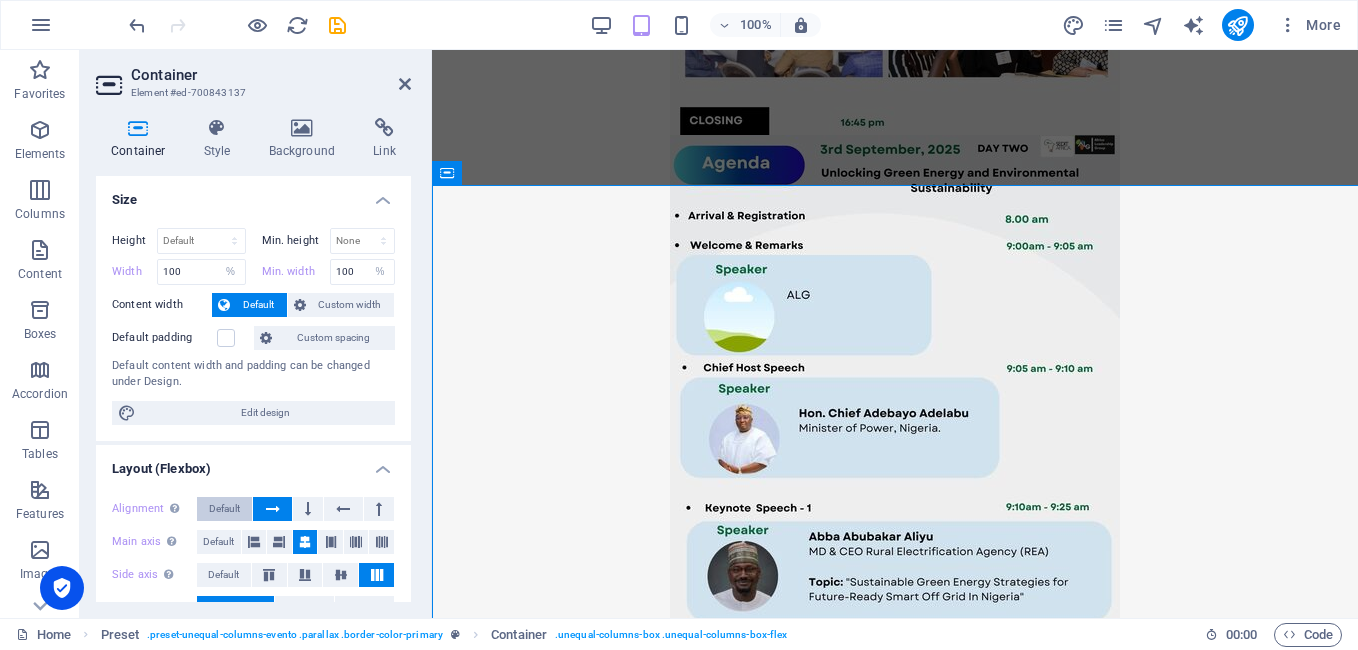 click on "Default" at bounding box center (224, 509) 